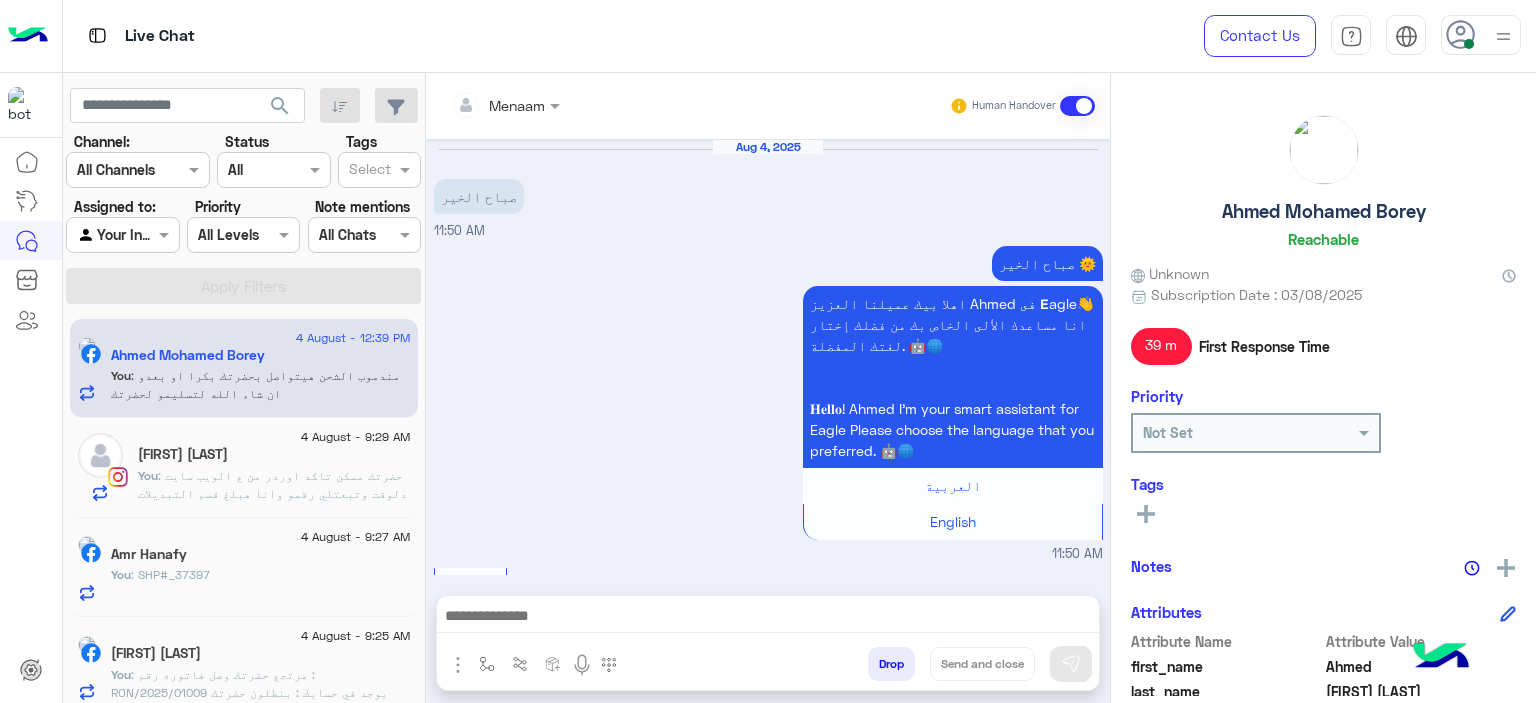scroll, scrollTop: 0, scrollLeft: 0, axis: both 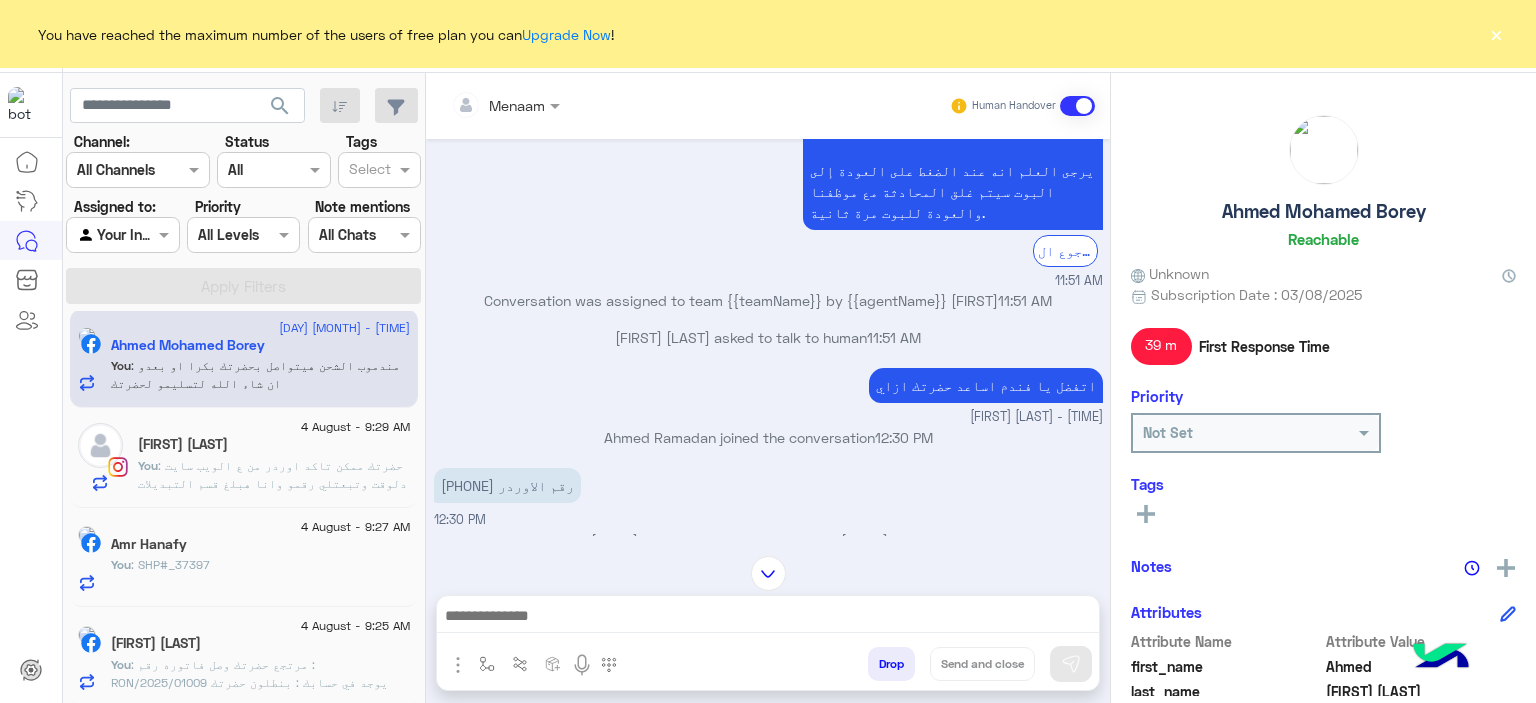 click on "Drop" at bounding box center (891, 664) 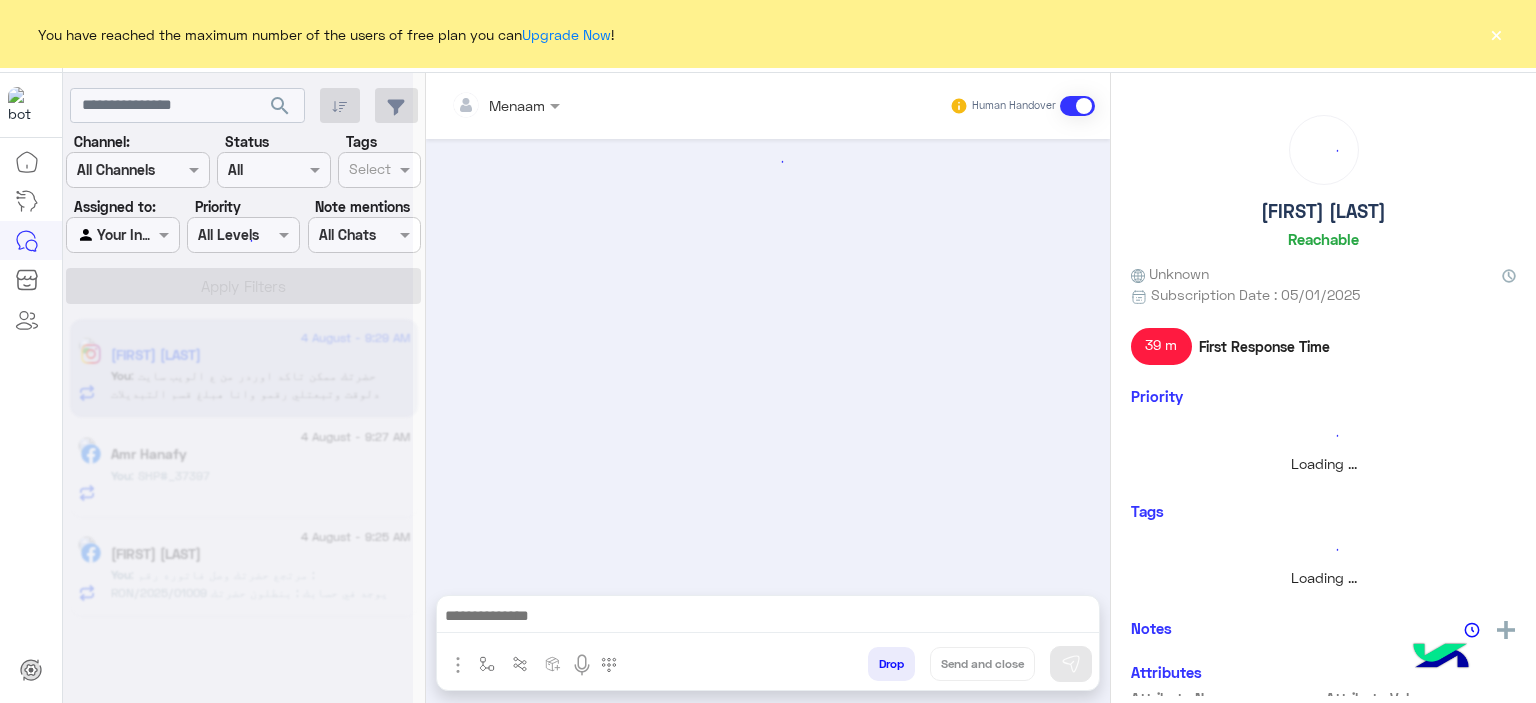 scroll, scrollTop: 0, scrollLeft: 0, axis: both 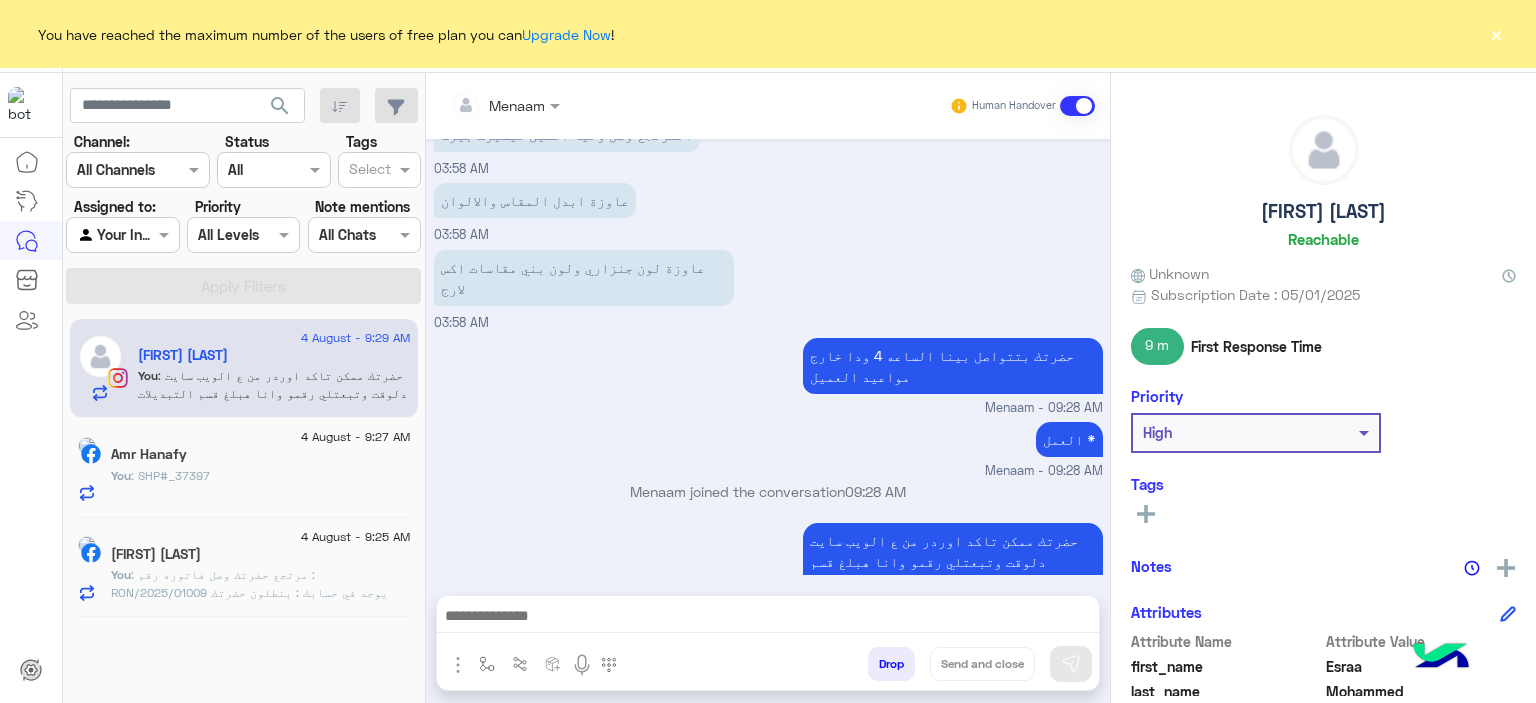 click on "×" 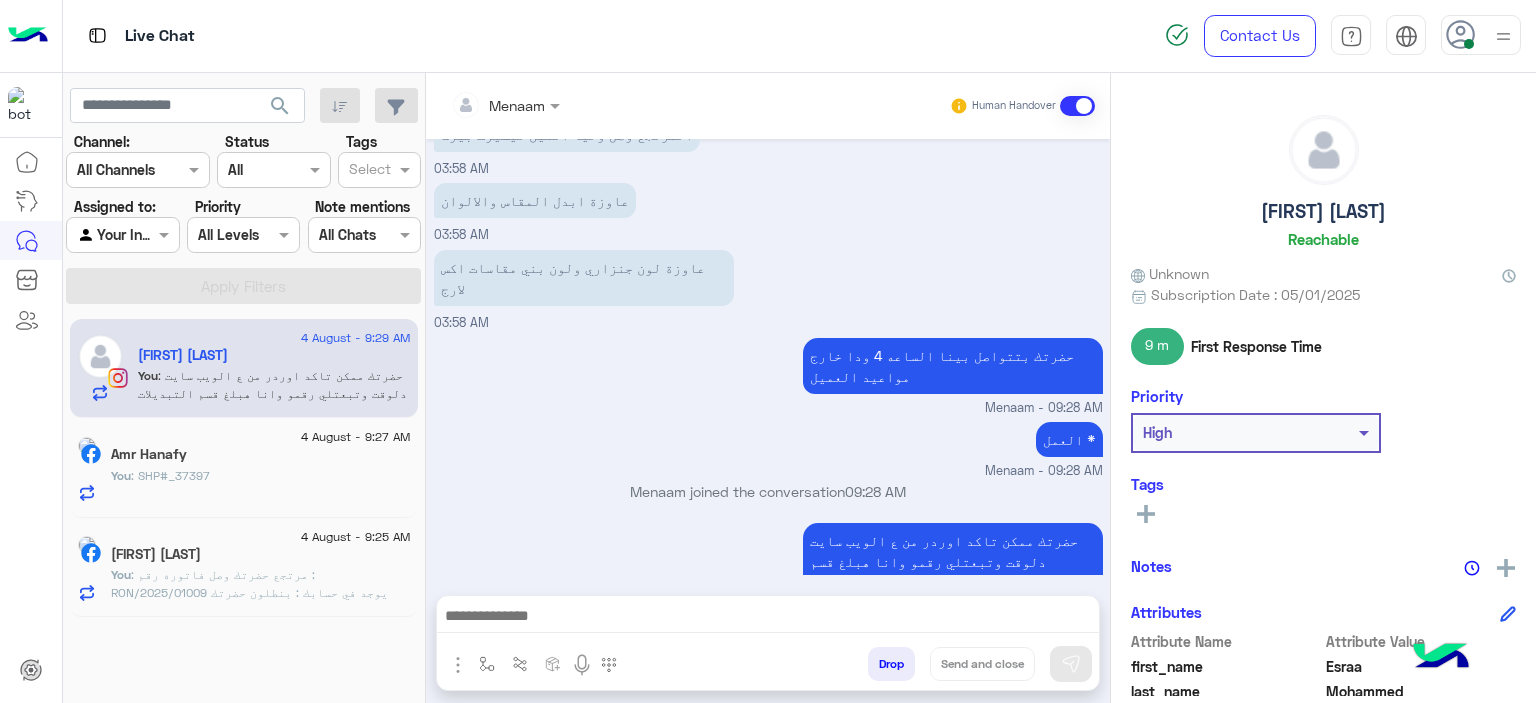 click on ": SHP#_37397" 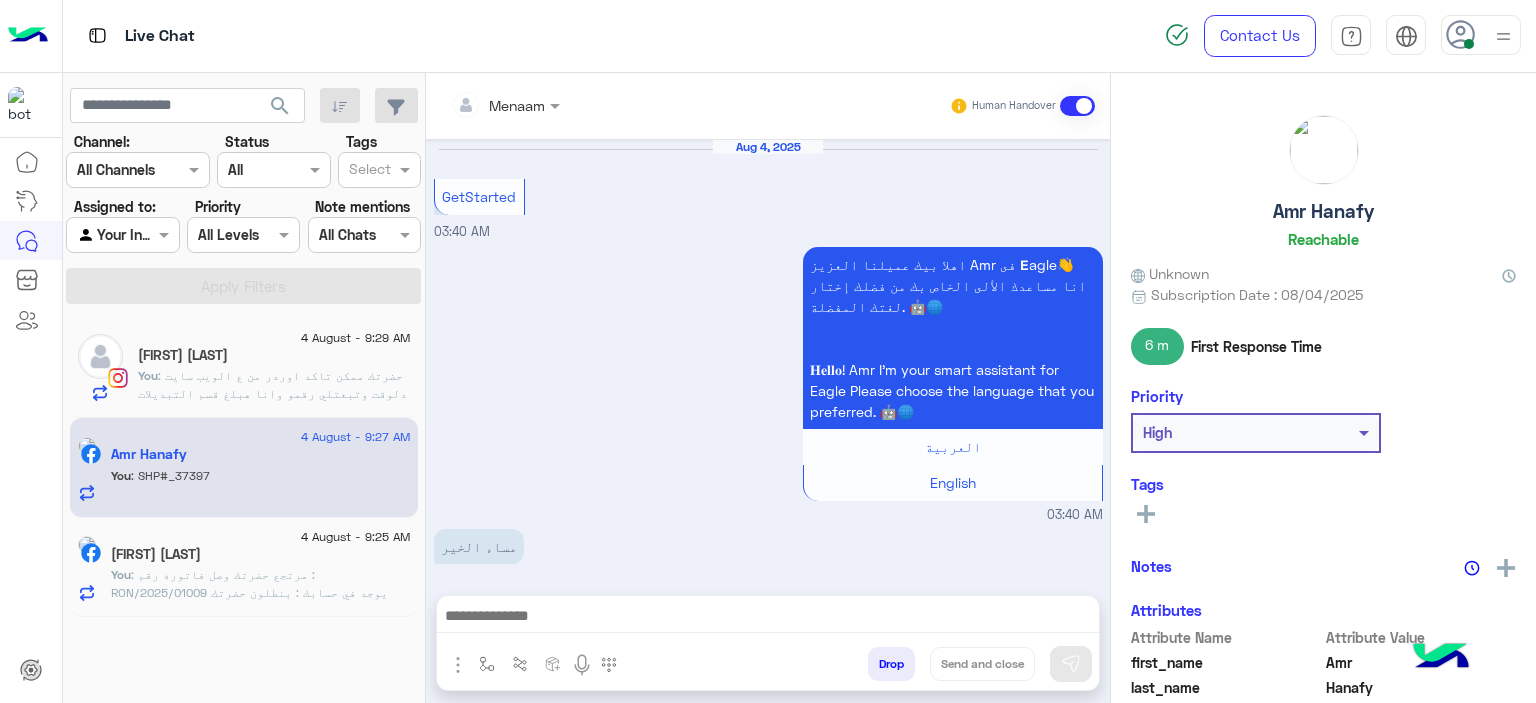 scroll, scrollTop: 2039, scrollLeft: 0, axis: vertical 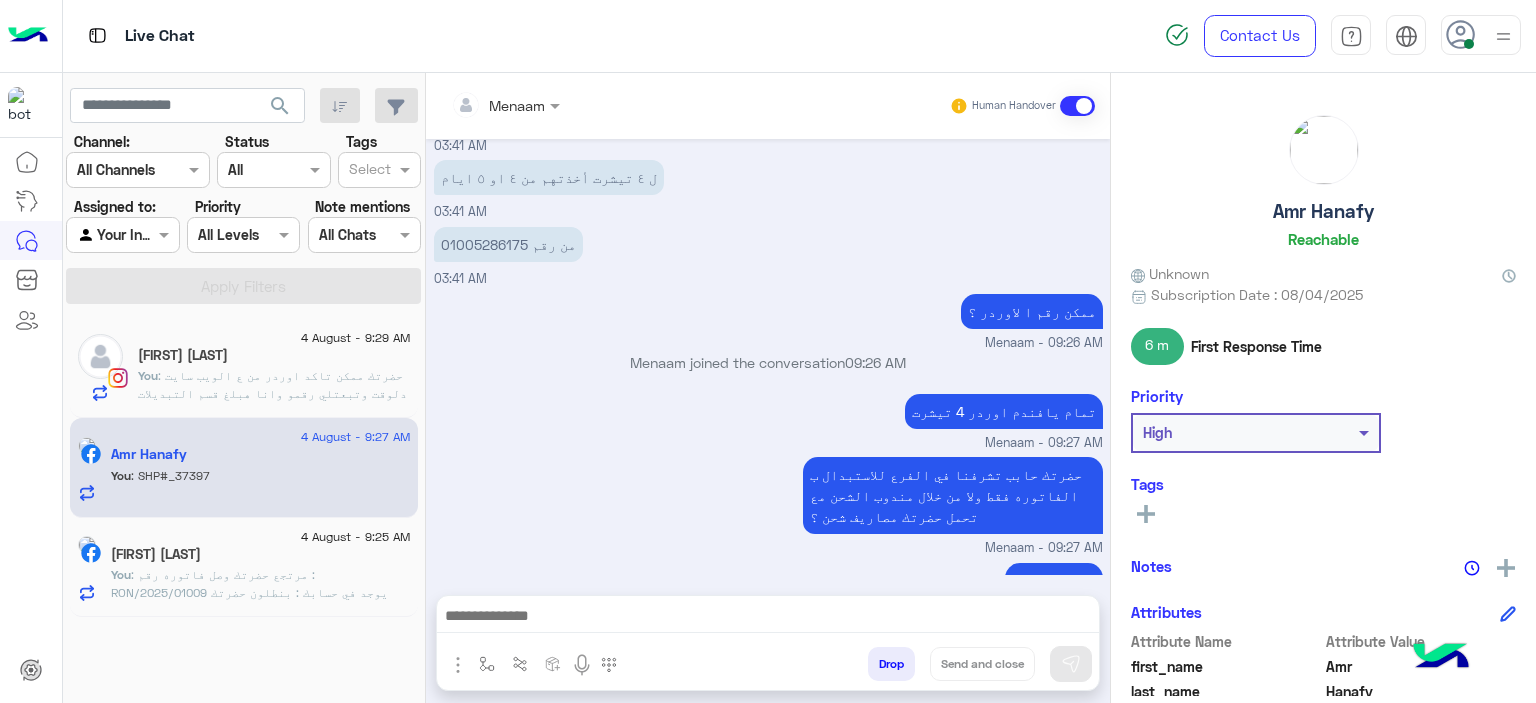 click on "You  : مرتجع حضرتك وصل
فاتوره رقم :  RON/2025/01009
يوجد في حسابك : بنطلون
حضرتك ممكن تاكد اوردر من ع الويب سايت دلوقت وتبعتلي رقمو وانا هبلغ قسم التبديلات لتاكيد الطلب وخصم قيمه المرتجع من الاوردر البديل
www.eagle.com.eg" 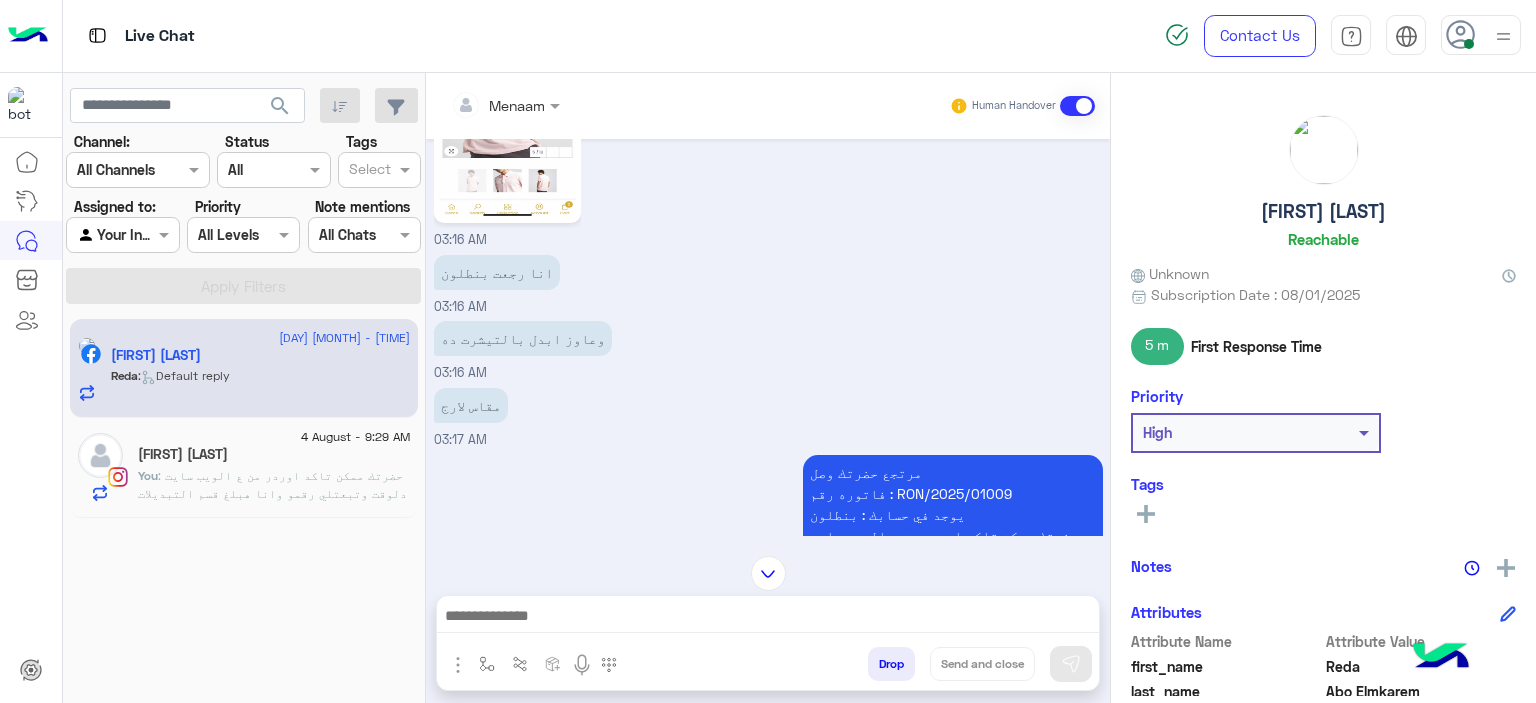 scroll, scrollTop: 2069, scrollLeft: 0, axis: vertical 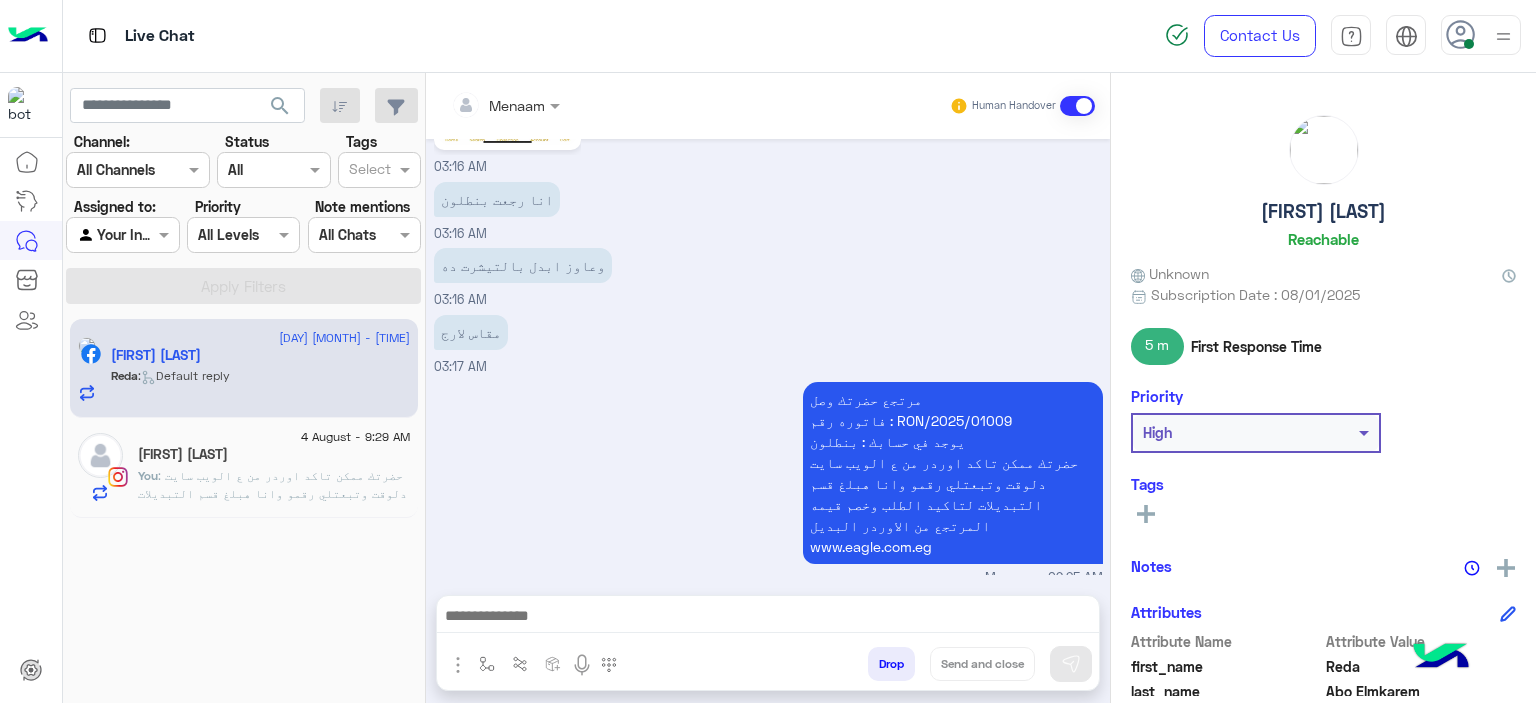 click on "[FIRST] [LAST]" 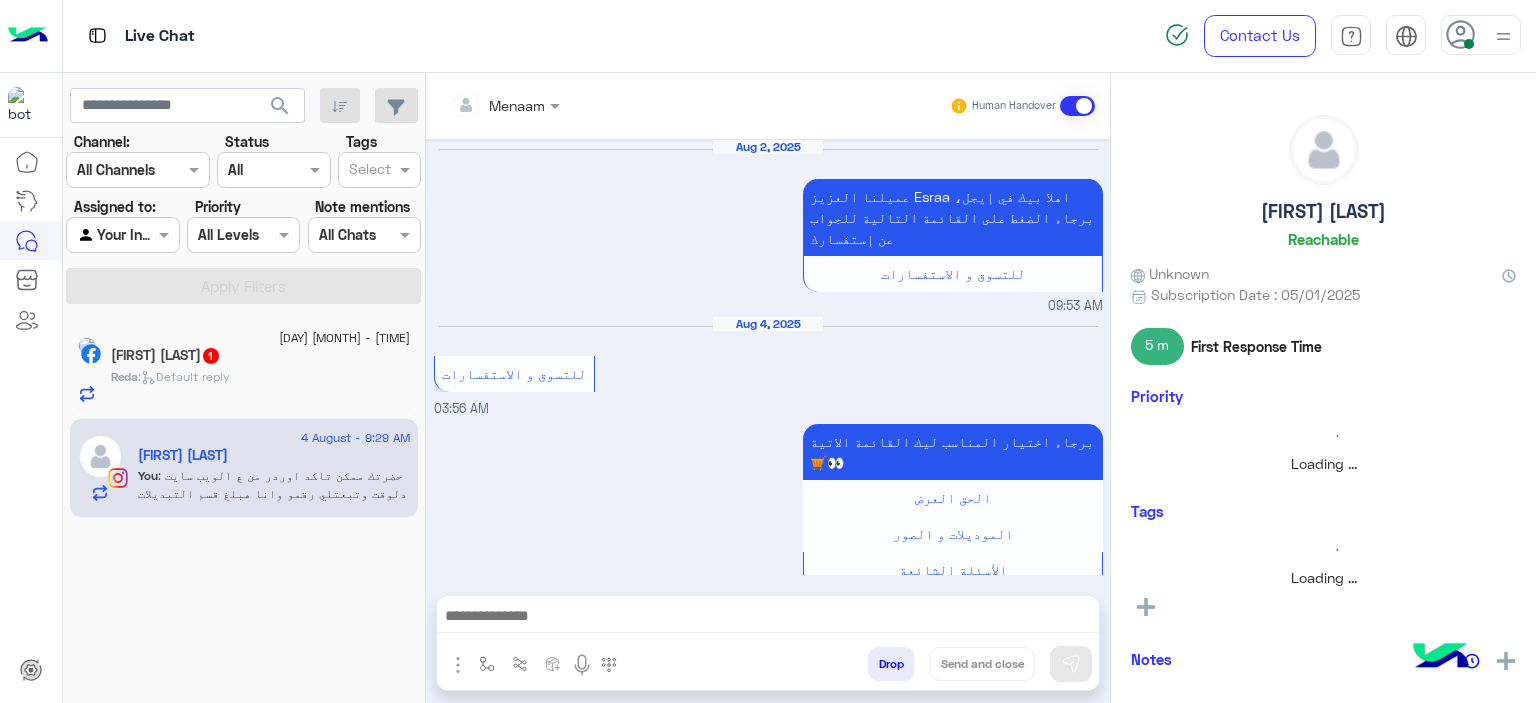 scroll, scrollTop: 1798, scrollLeft: 0, axis: vertical 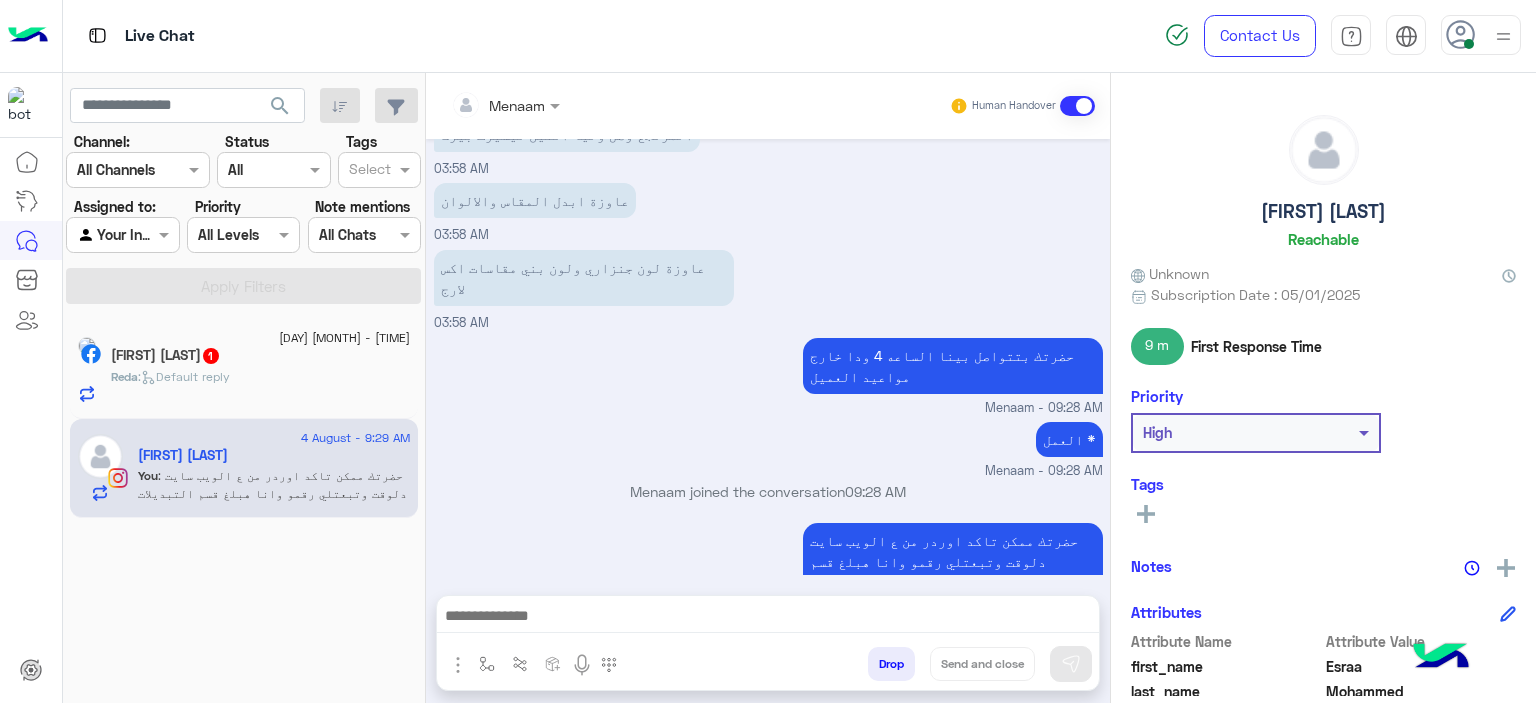 click on "Reda :   Default reply" 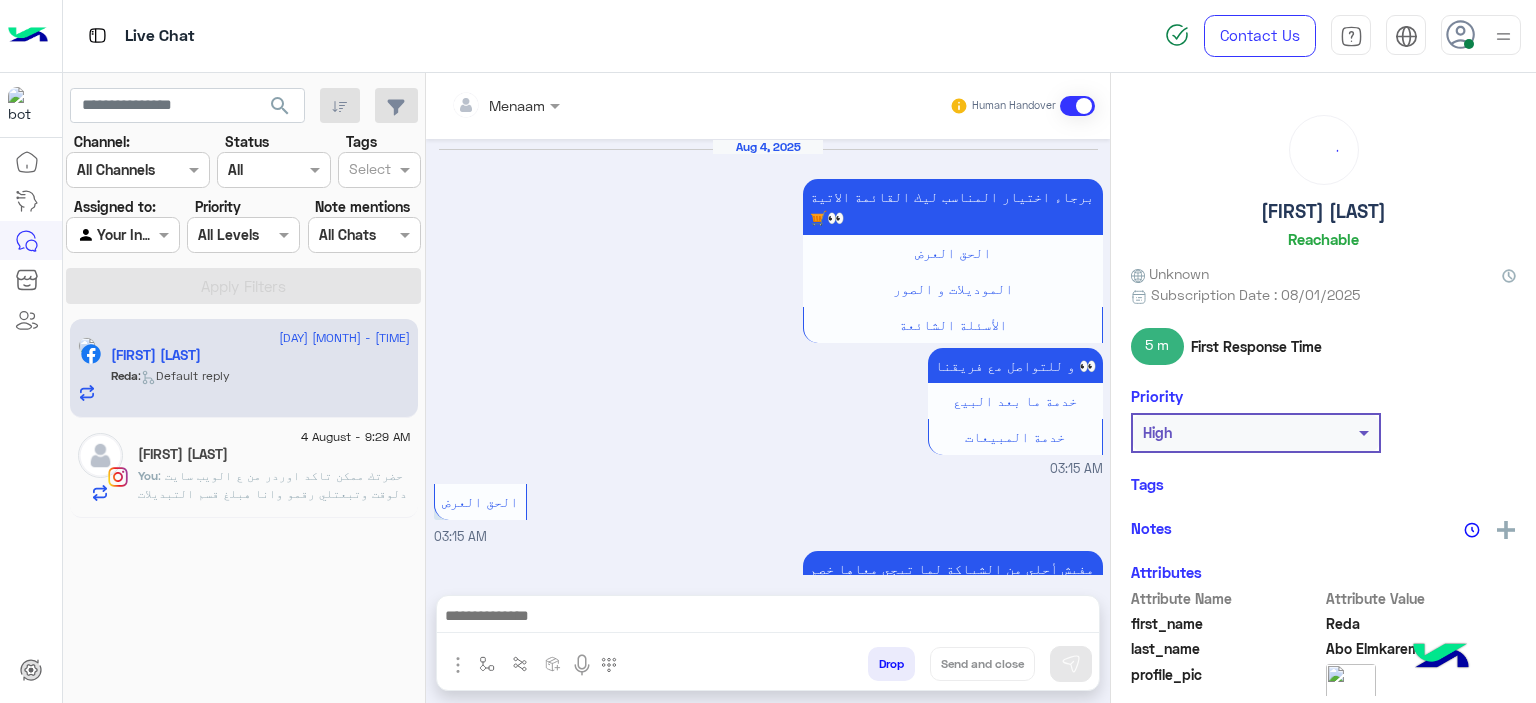 scroll, scrollTop: 2069, scrollLeft: 0, axis: vertical 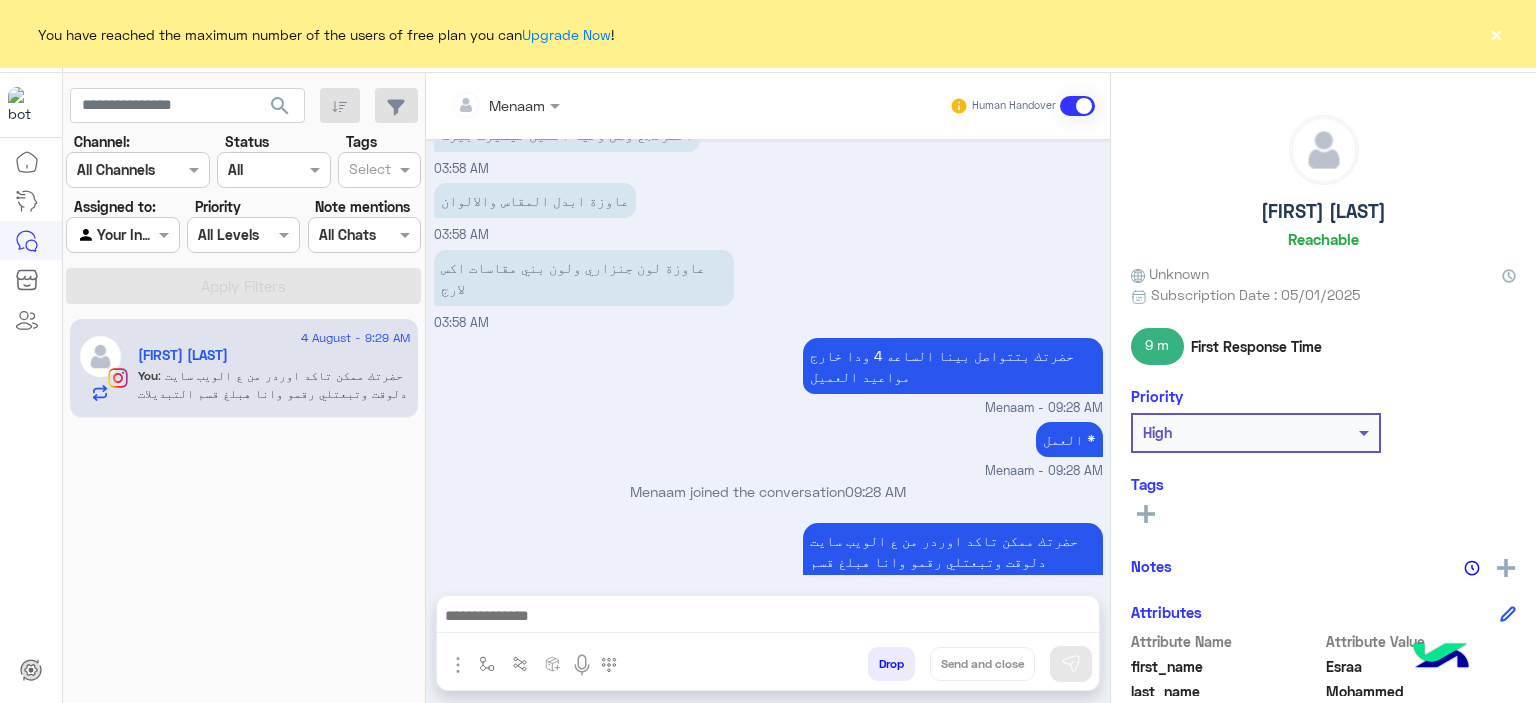 click on "You have reached the maximum number of the users of free plan you can  Upgrade Now ! ×" 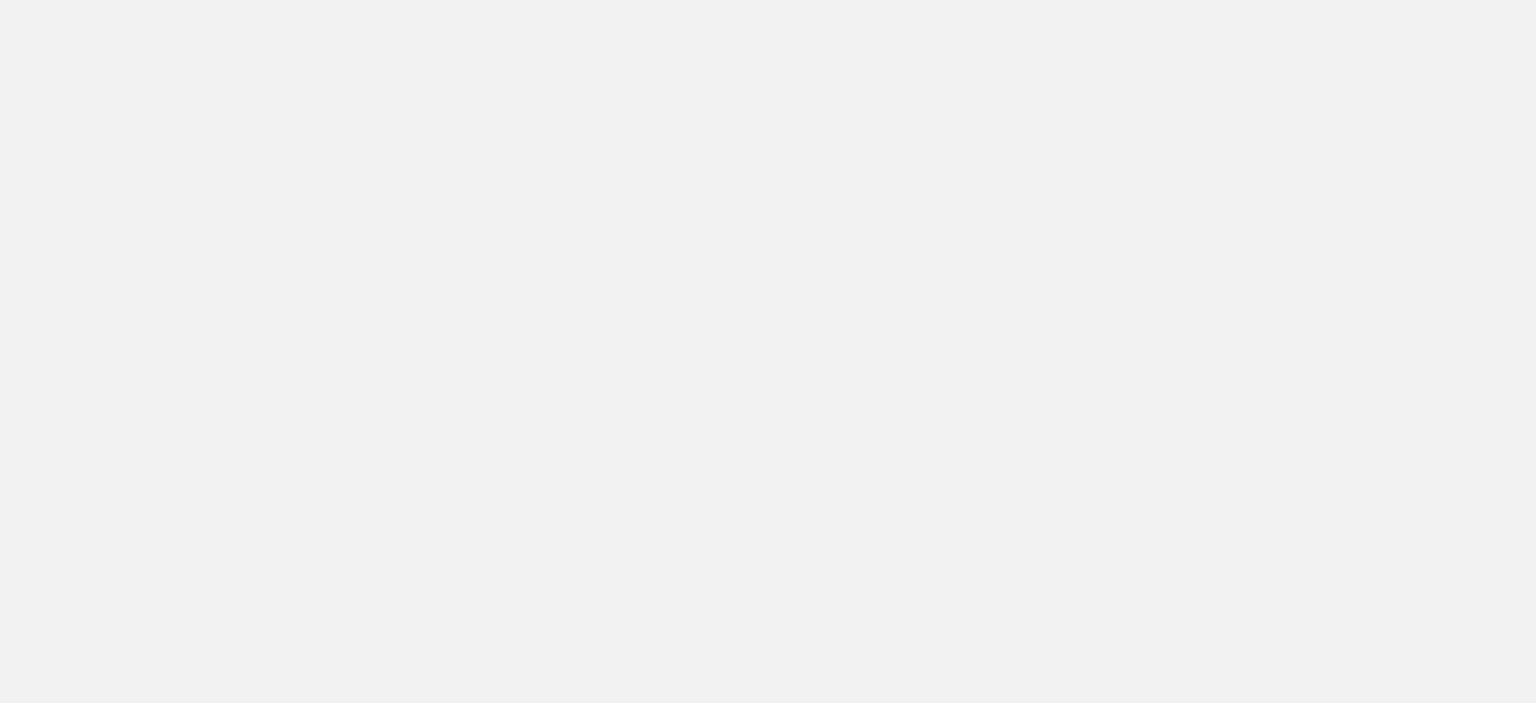 scroll, scrollTop: 0, scrollLeft: 0, axis: both 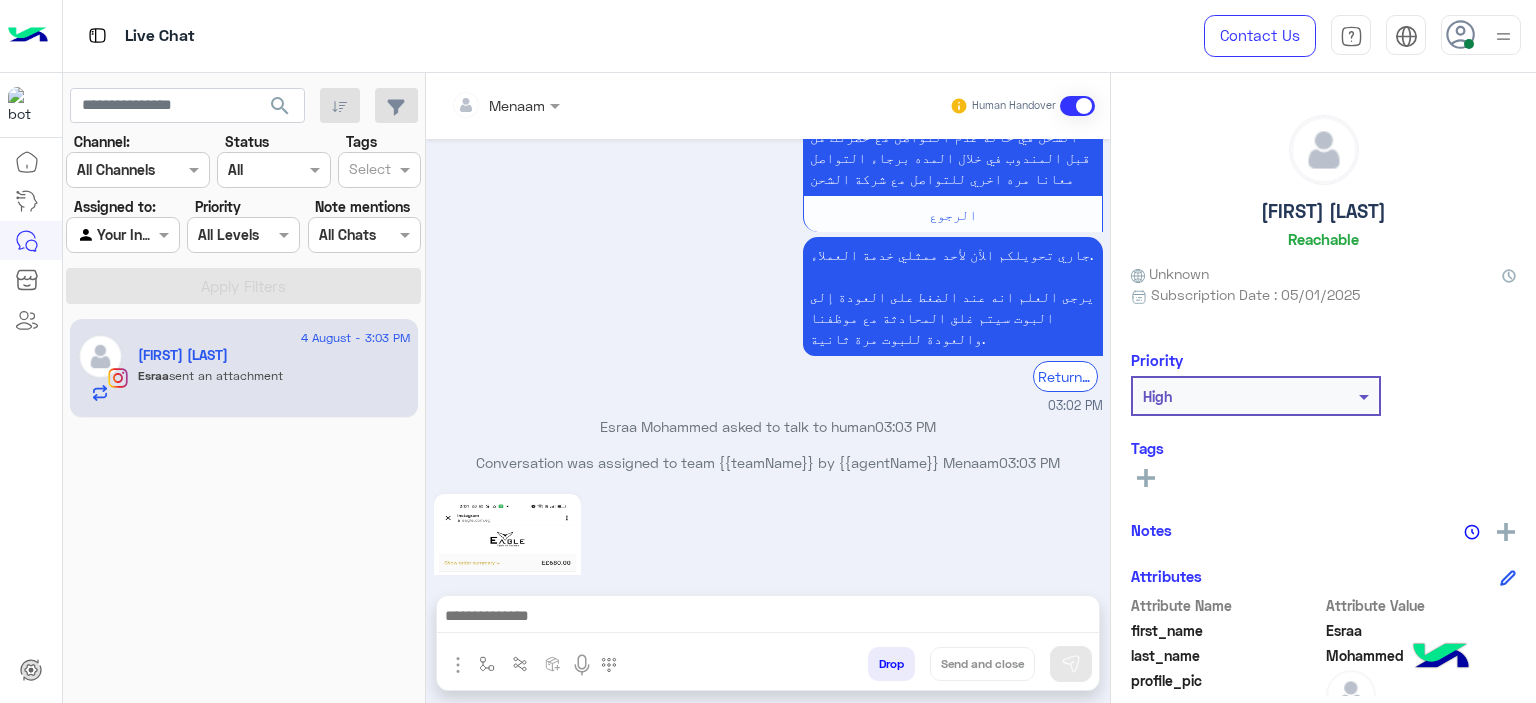 click 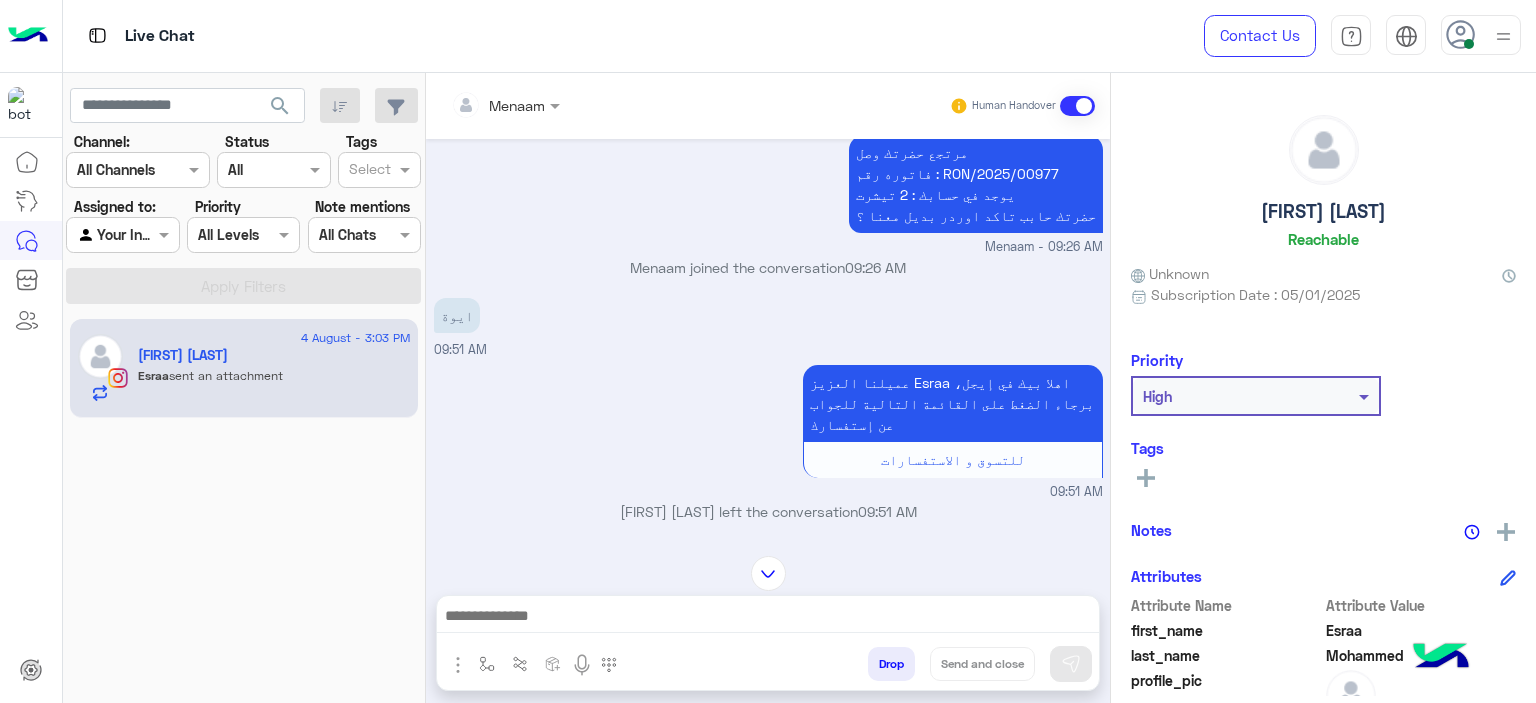 scroll, scrollTop: 0, scrollLeft: 0, axis: both 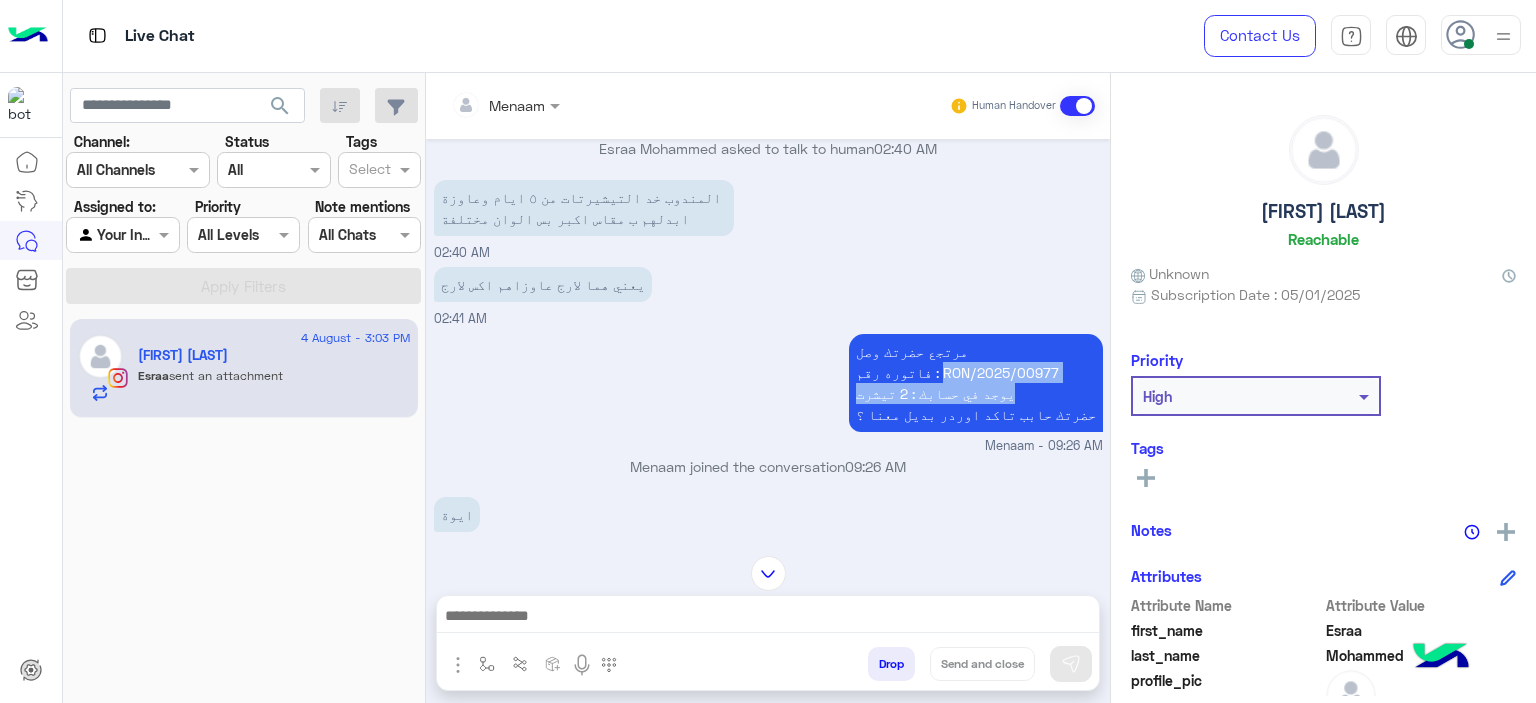 drag, startPoint x: 964, startPoint y: 260, endPoint x: 1086, endPoint y: 275, distance: 122.91867 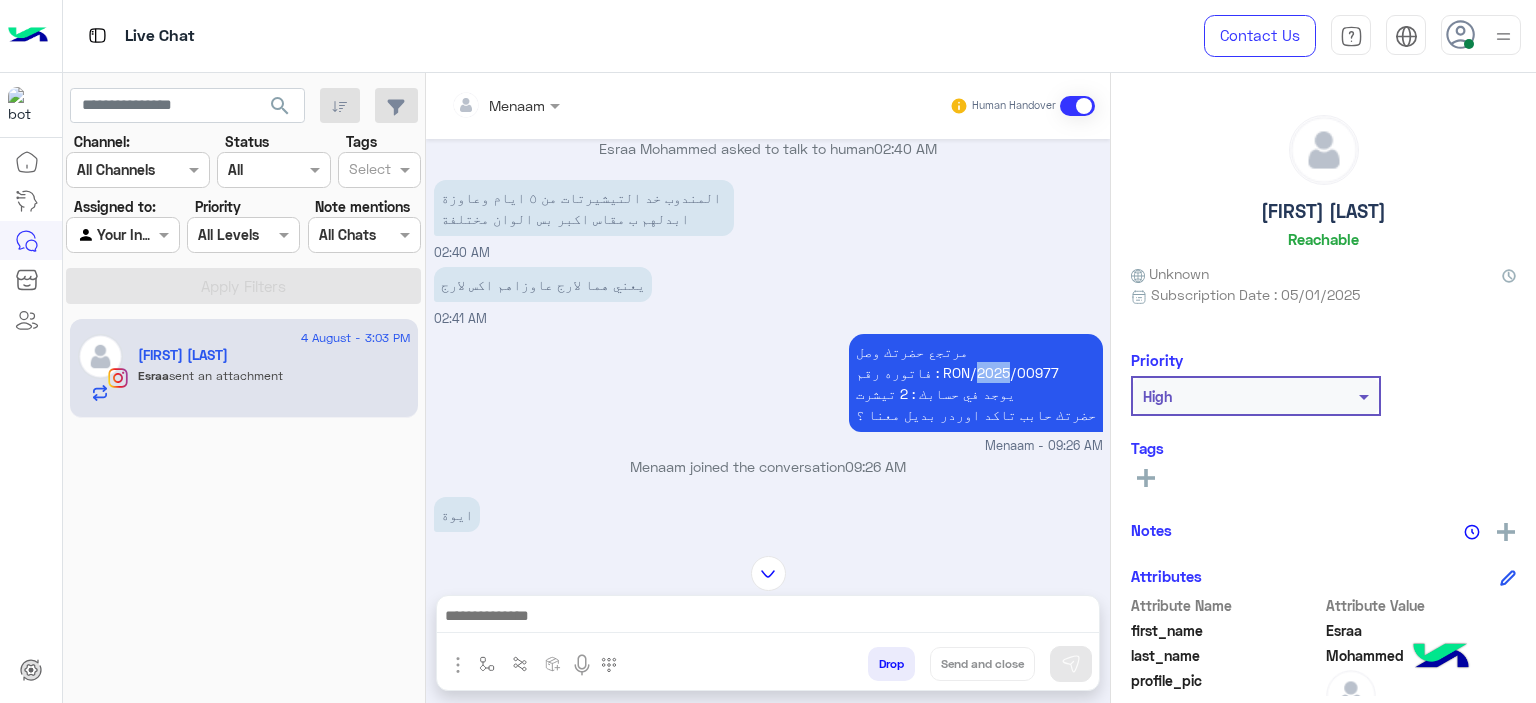 click on "مرتجع حضرتك وصل  فاتوره رقم :  RON/2025/00977 يوجد في حسابك :  2 تيشرت  حضرتك حابب تاكد اوردر بديل معنا ؟" at bounding box center [976, 383] 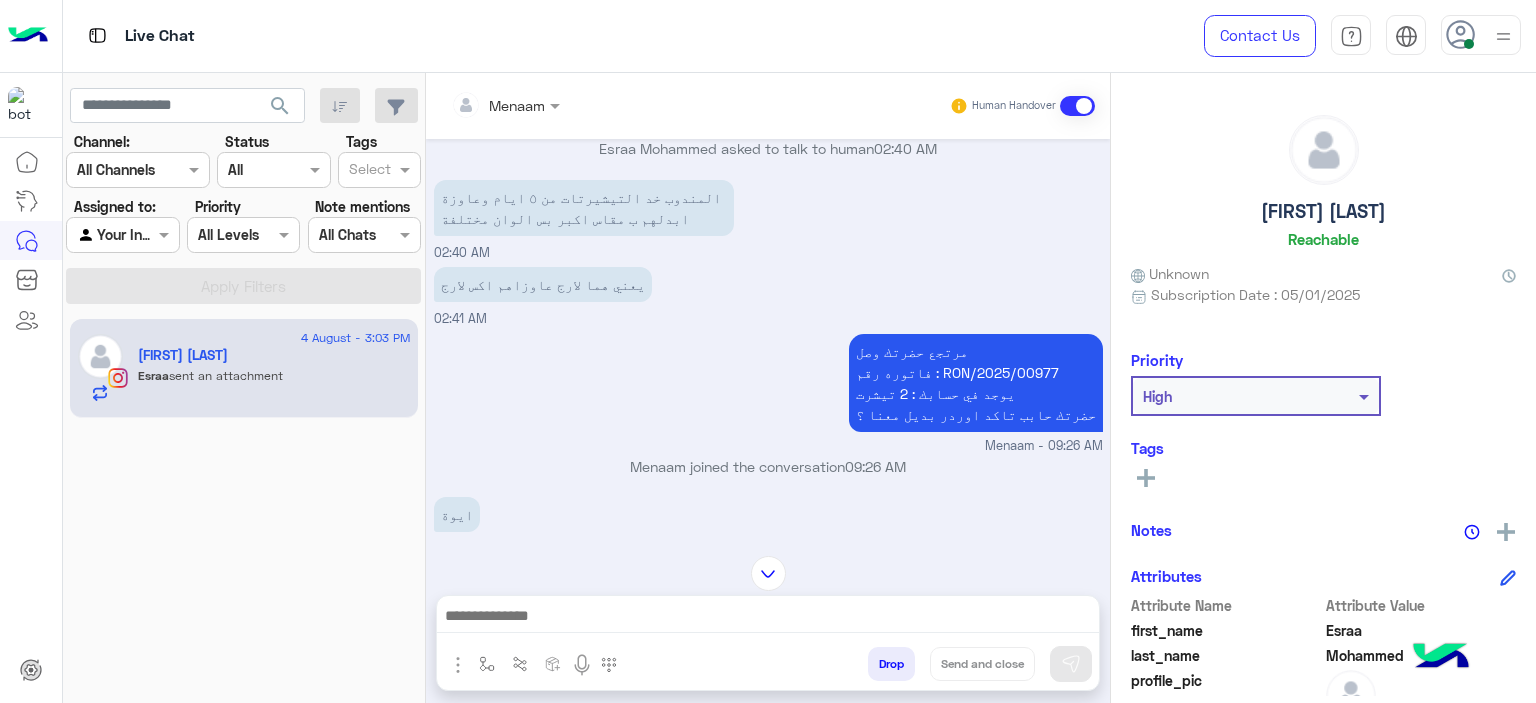 click on "مرتجع حضرتك وصل  فاتوره رقم :  RON/2025/00977 يوجد في حسابك :  2 تيشرت  حضرتك حابب تاكد اوردر بديل معنا ؟" at bounding box center (976, 383) 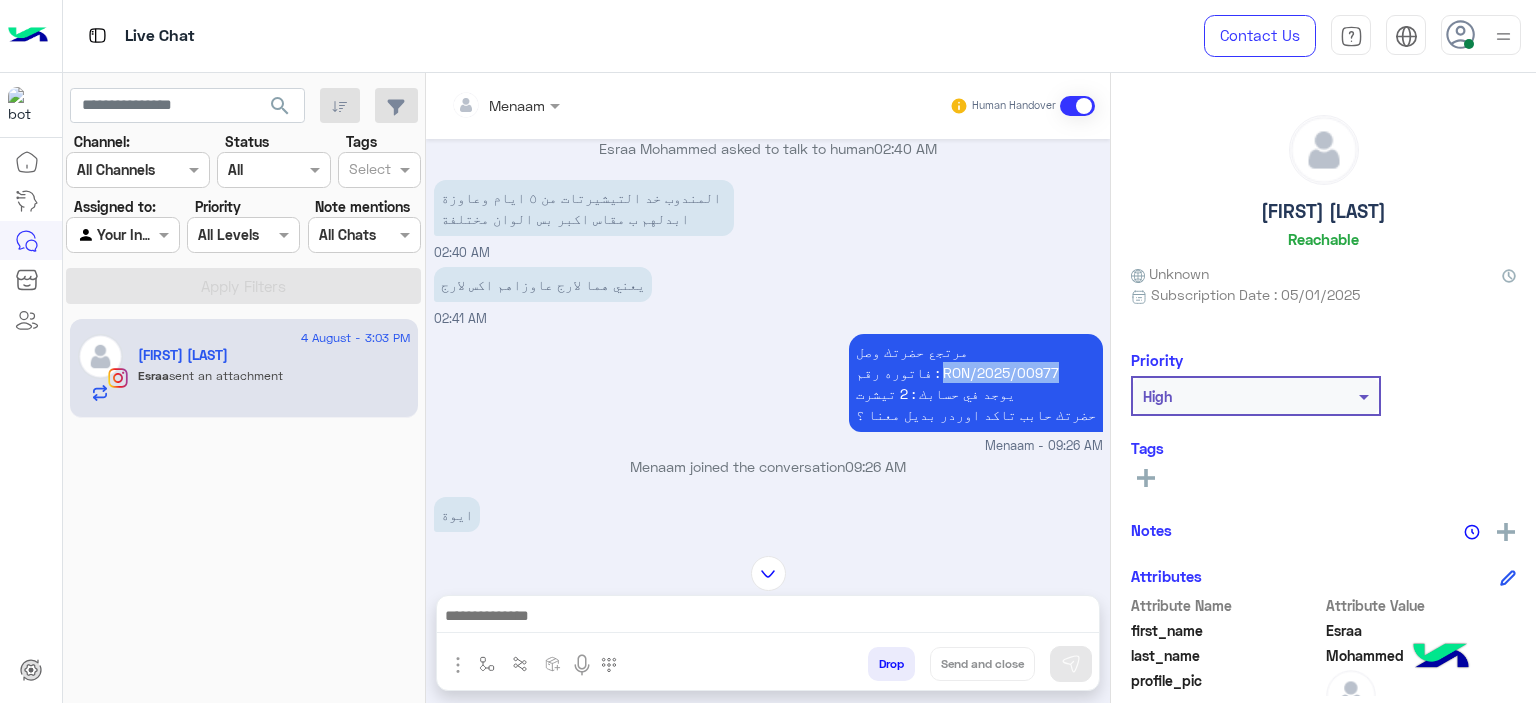 drag, startPoint x: 965, startPoint y: 259, endPoint x: 1082, endPoint y: 263, distance: 117.06836 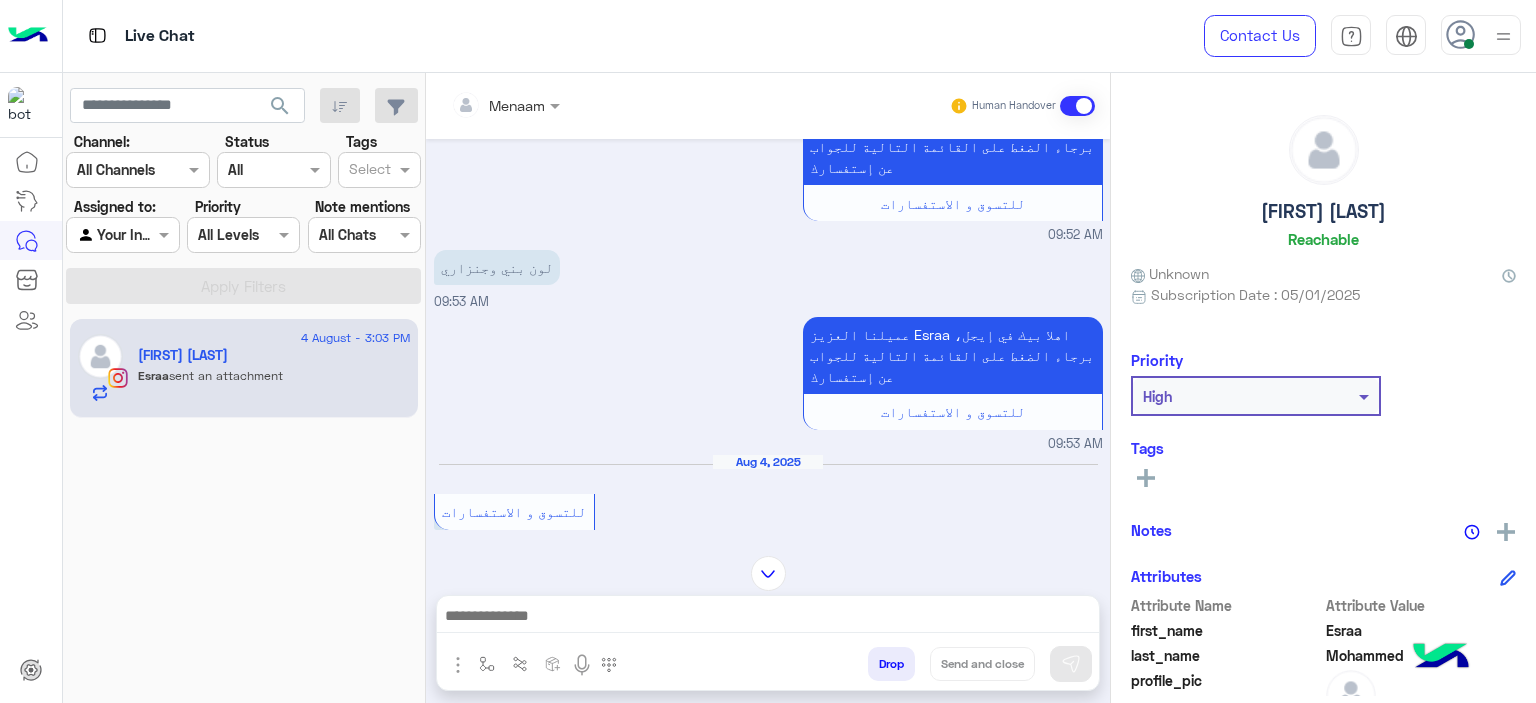 scroll, scrollTop: 3714, scrollLeft: 0, axis: vertical 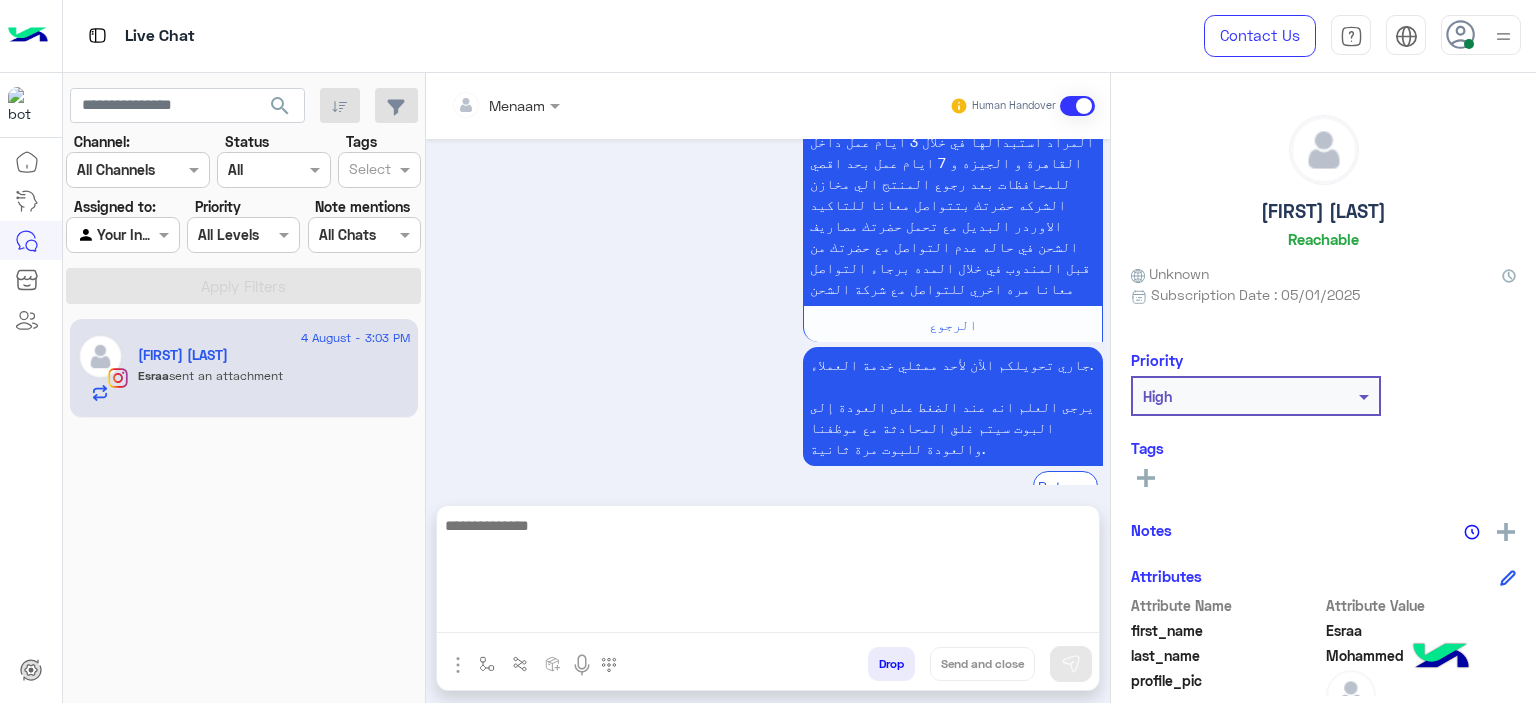 click at bounding box center (768, 573) 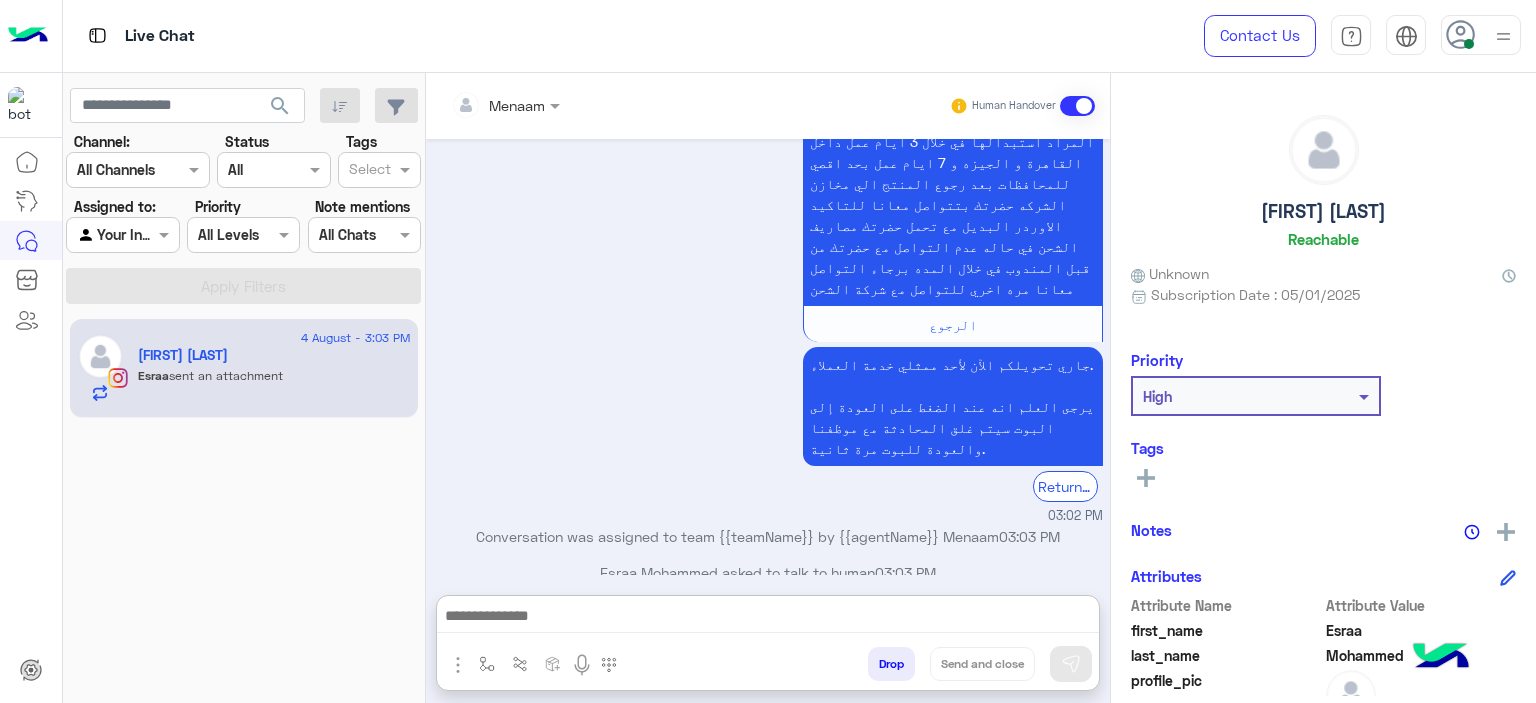 click at bounding box center (505, 104) 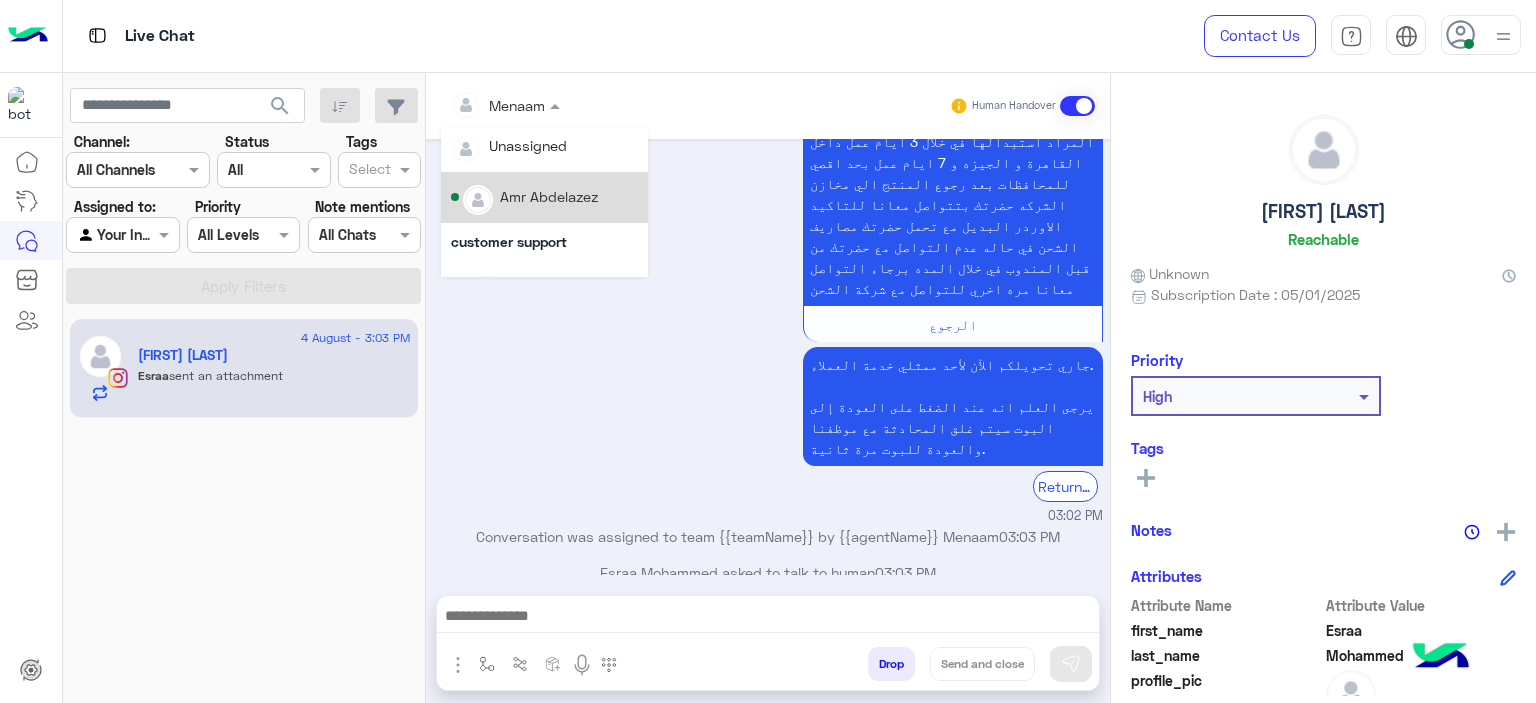 scroll, scrollTop: 0, scrollLeft: 0, axis: both 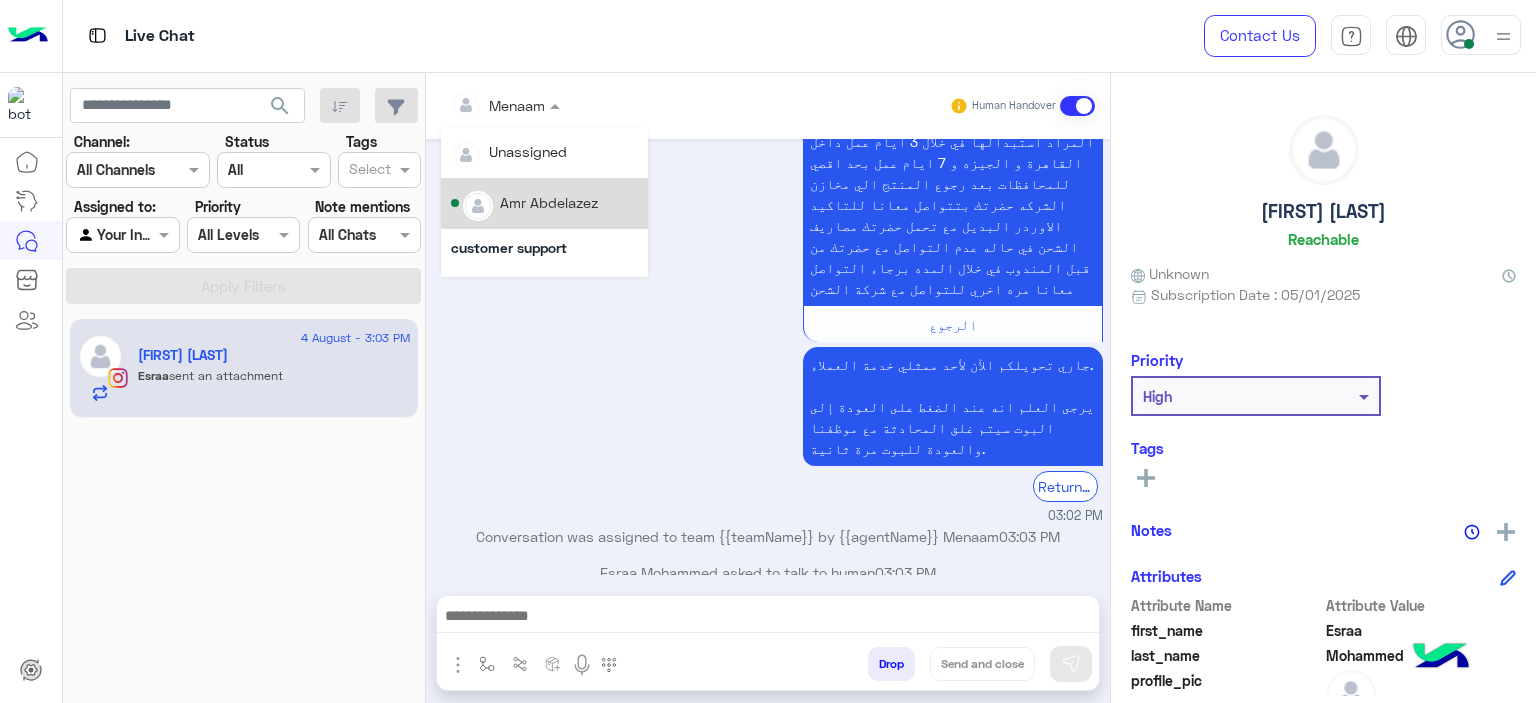 click on "Amr Abdelazez" at bounding box center [549, 202] 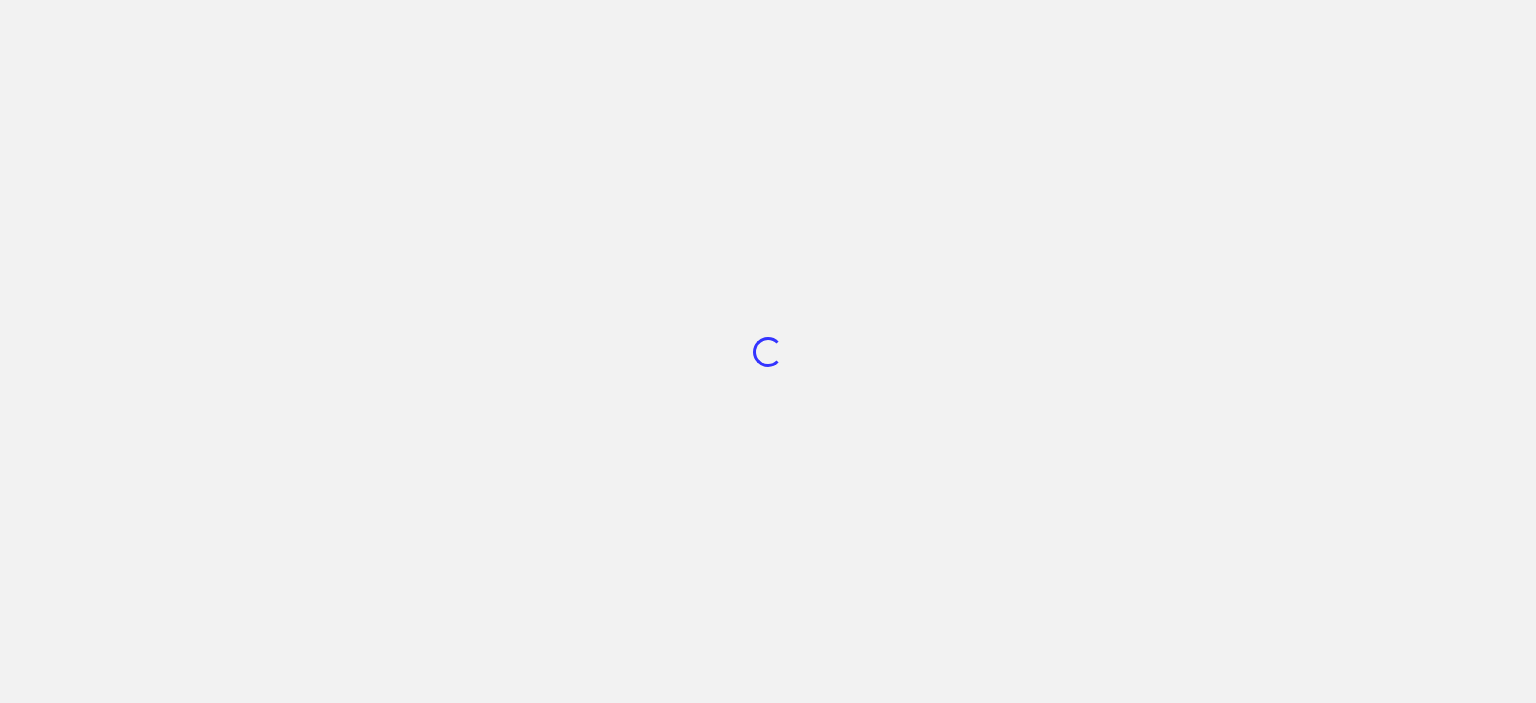 scroll, scrollTop: 0, scrollLeft: 0, axis: both 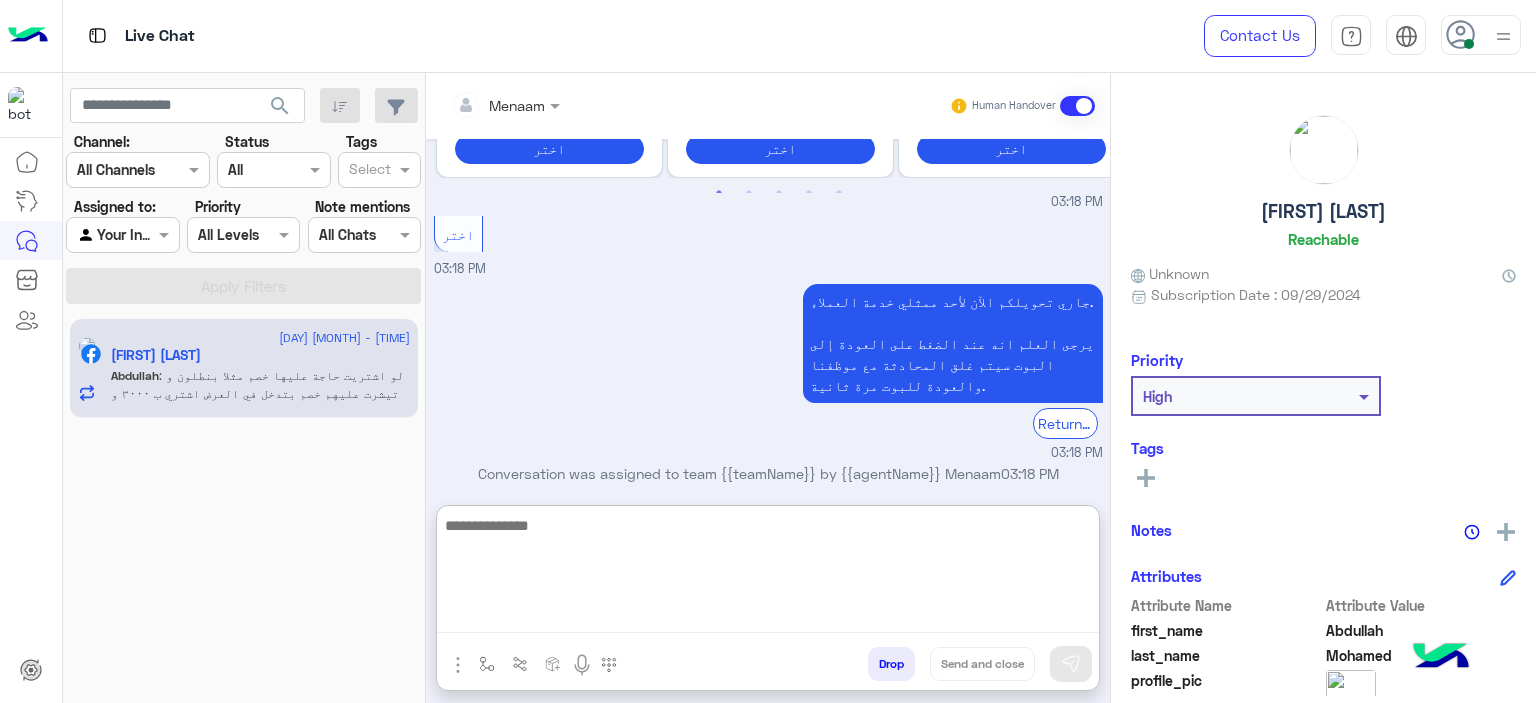click at bounding box center [768, 573] 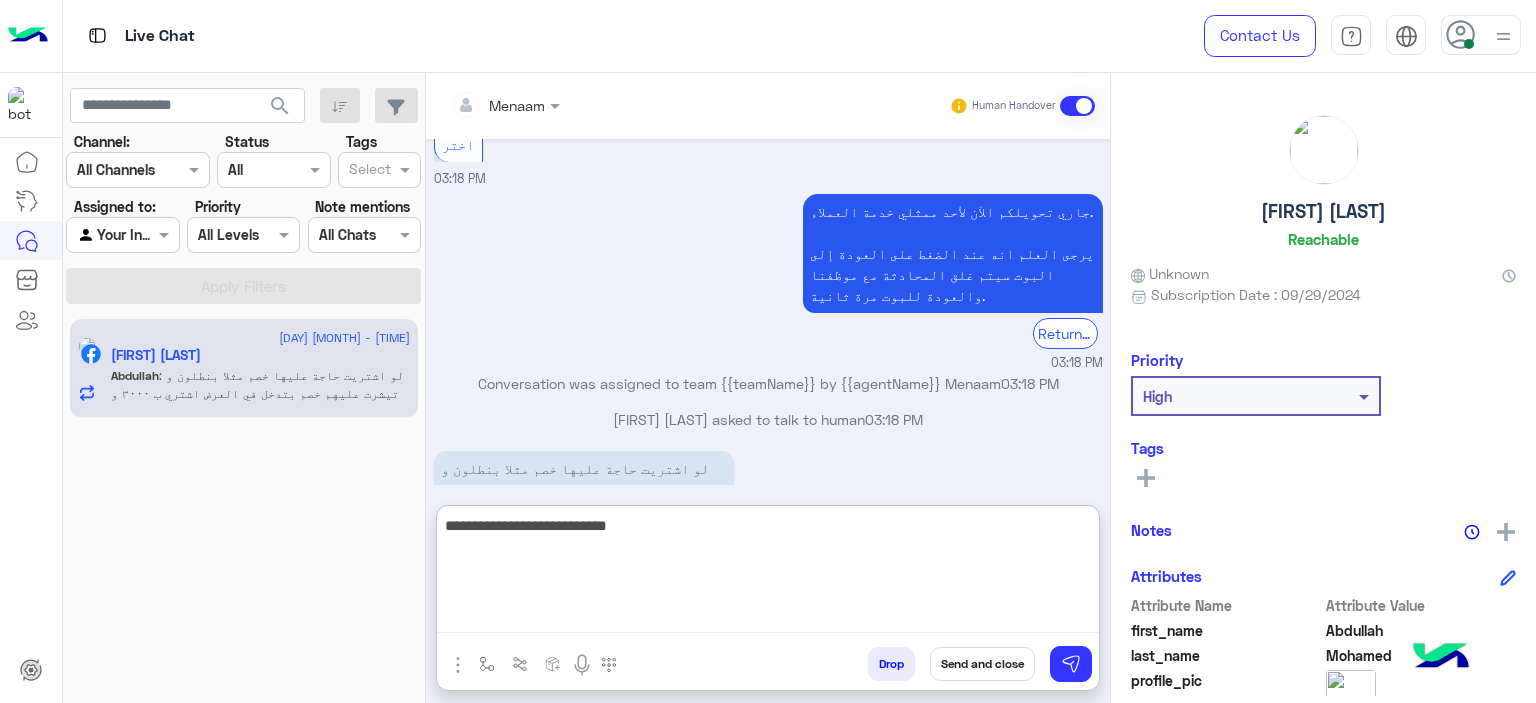 type on "**********" 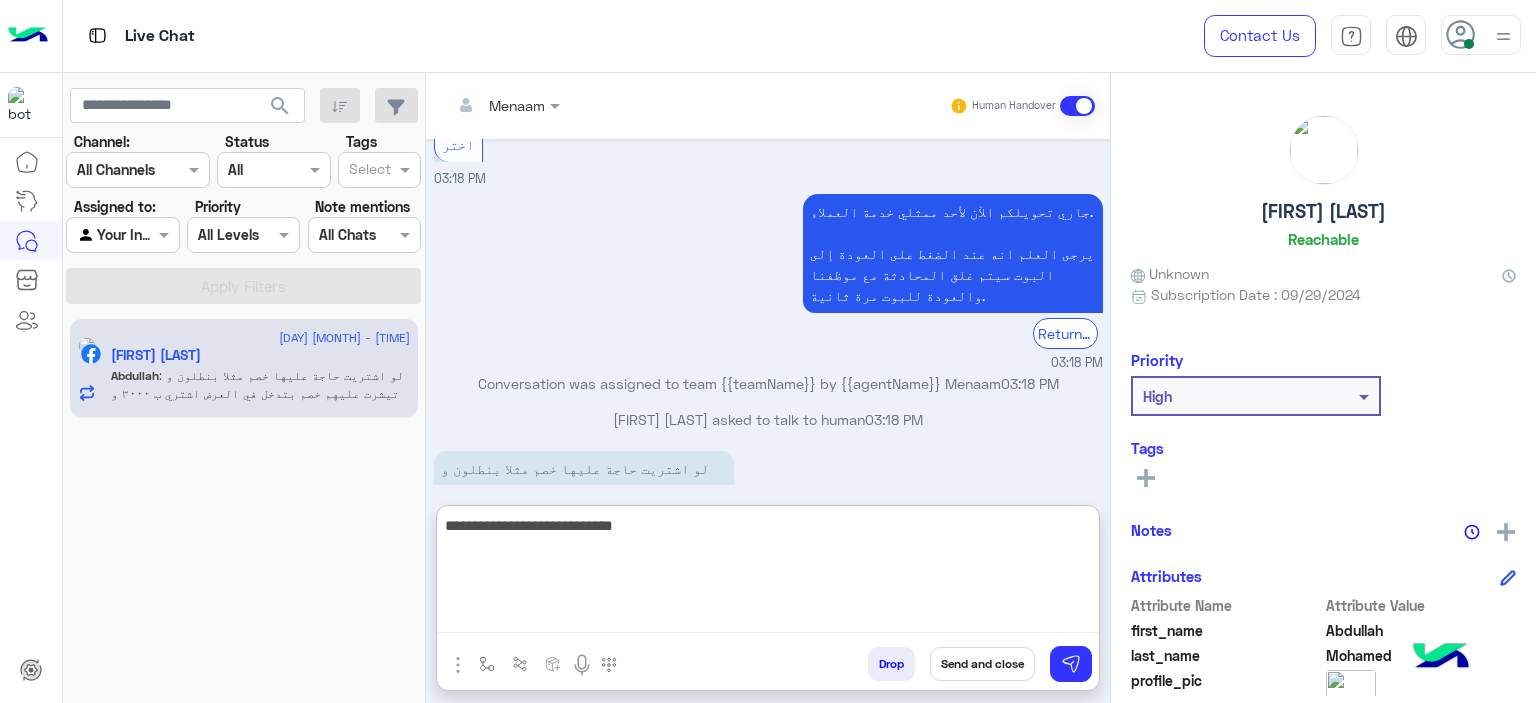 type 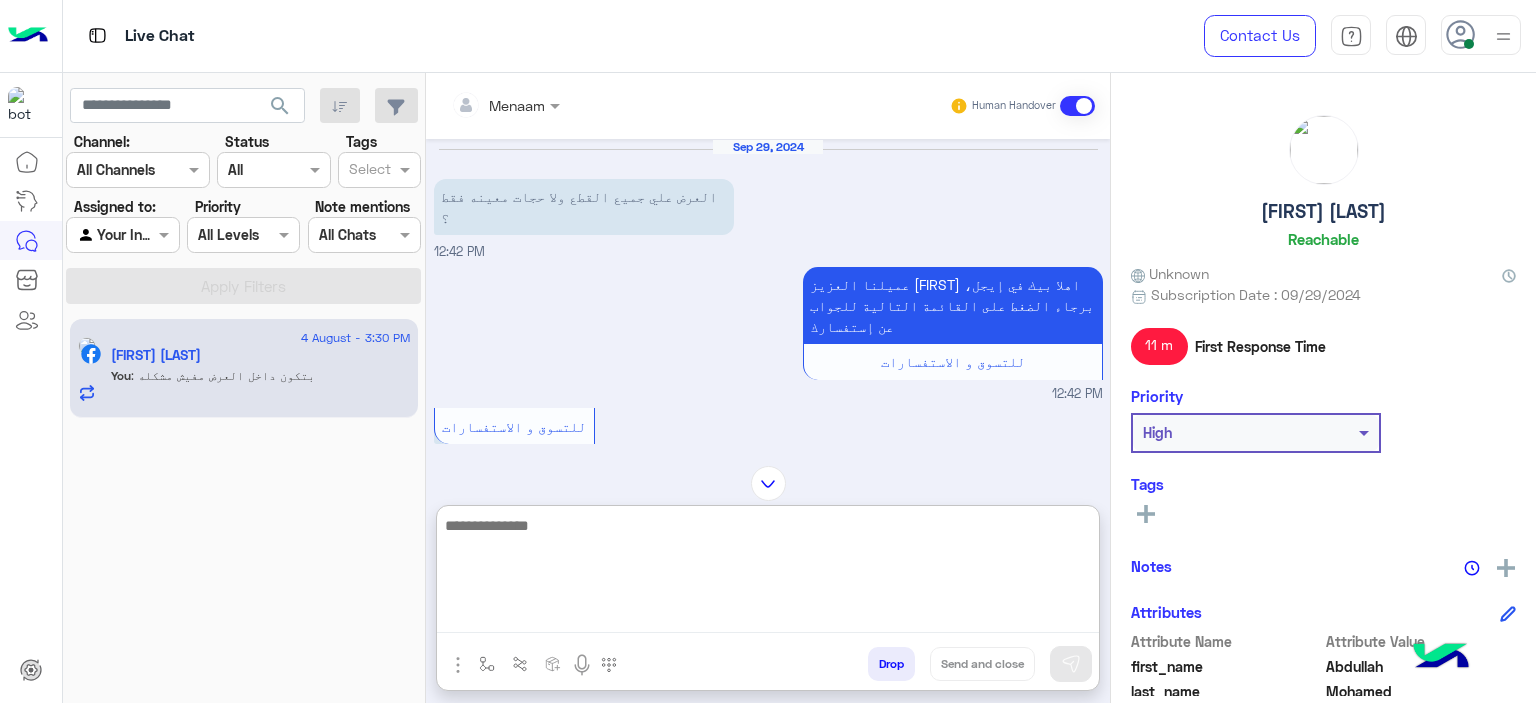 scroll, scrollTop: 1604, scrollLeft: 0, axis: vertical 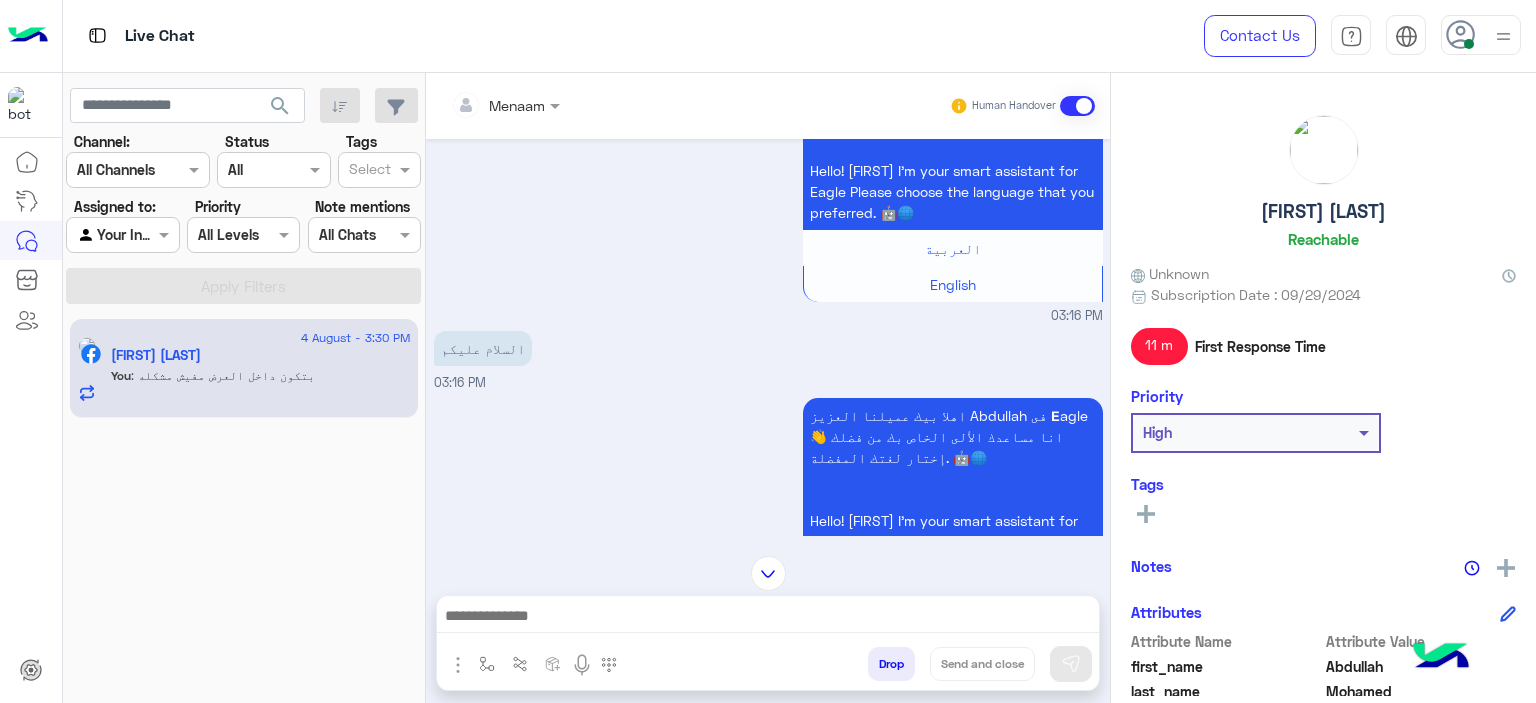 drag, startPoint x: 1293, startPoint y: 215, endPoint x: 1441, endPoint y: 223, distance: 148.21606 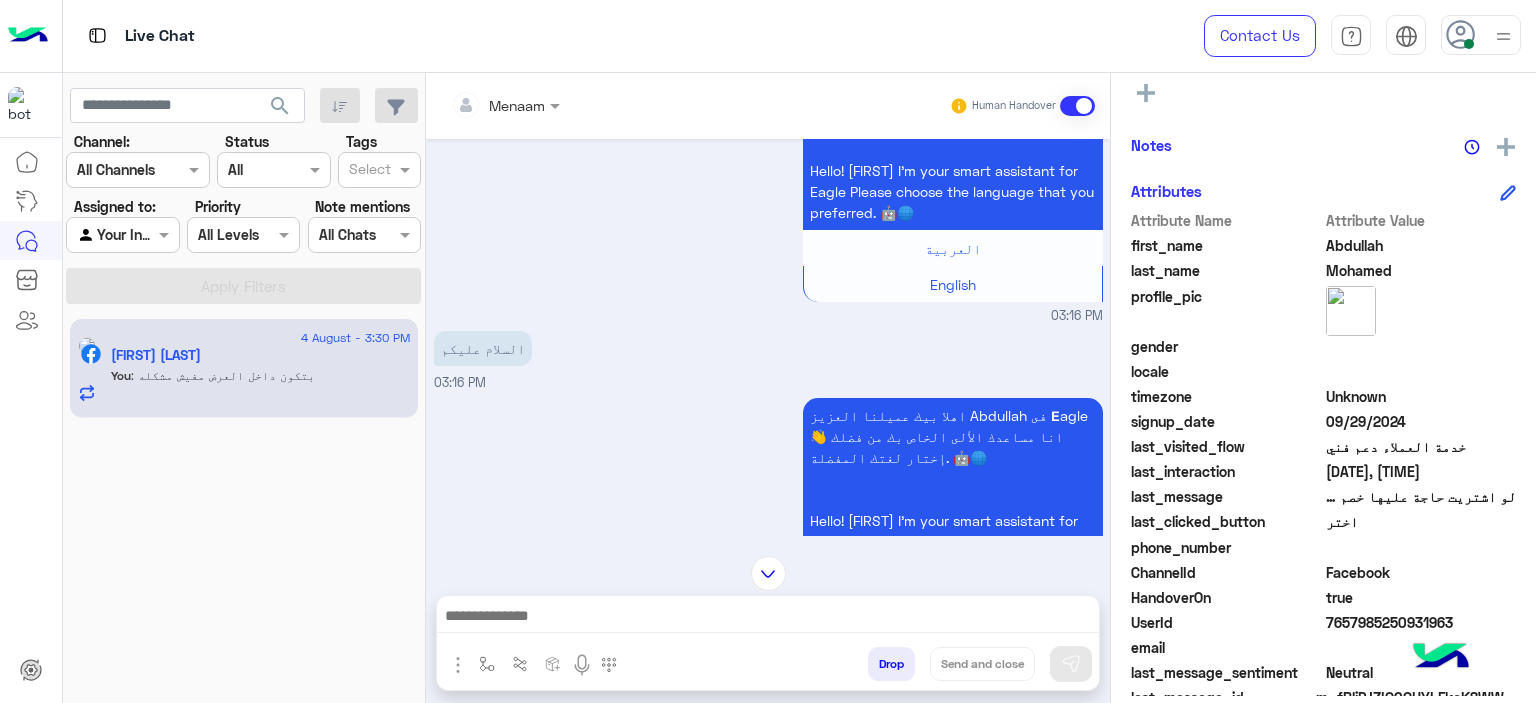 scroll, scrollTop: 456, scrollLeft: 0, axis: vertical 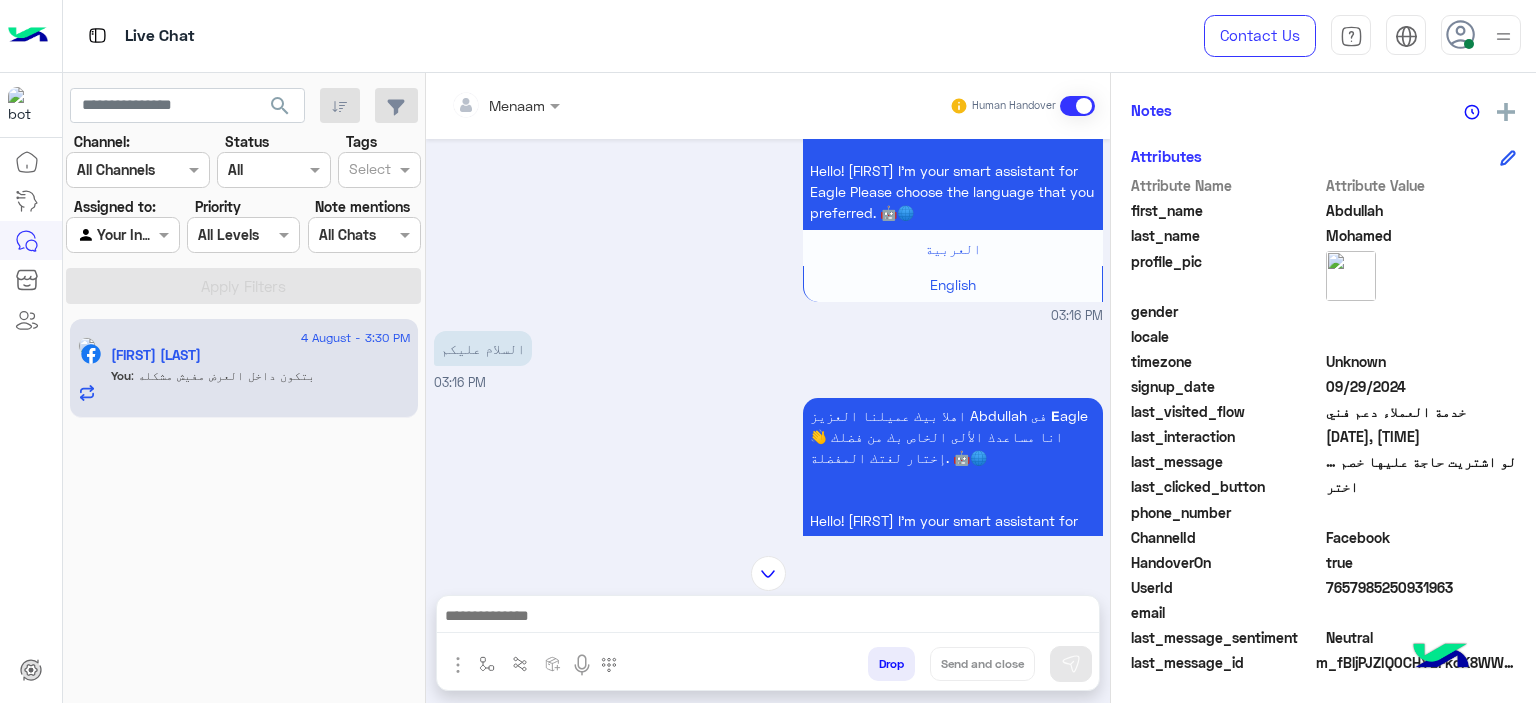 click on "7657985250931963" 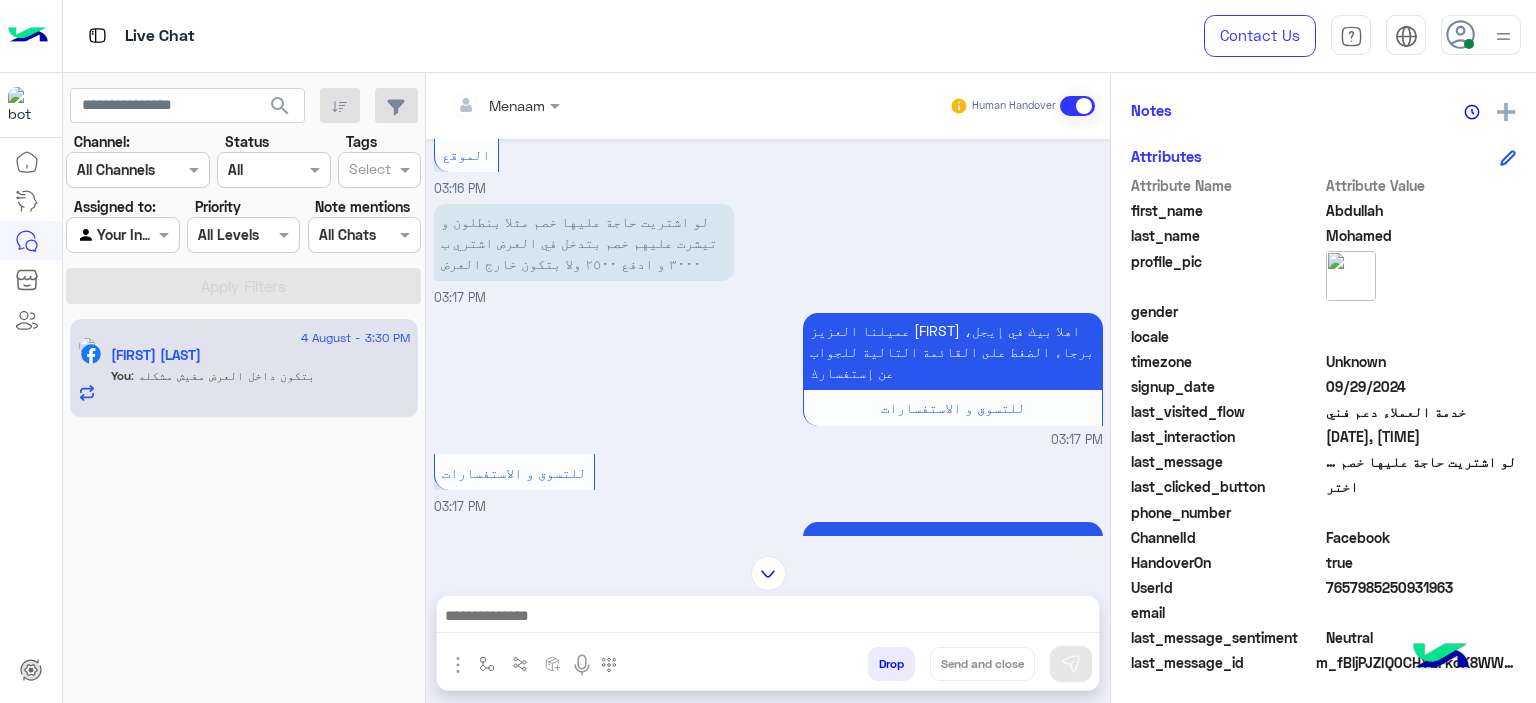 scroll, scrollTop: 3204, scrollLeft: 0, axis: vertical 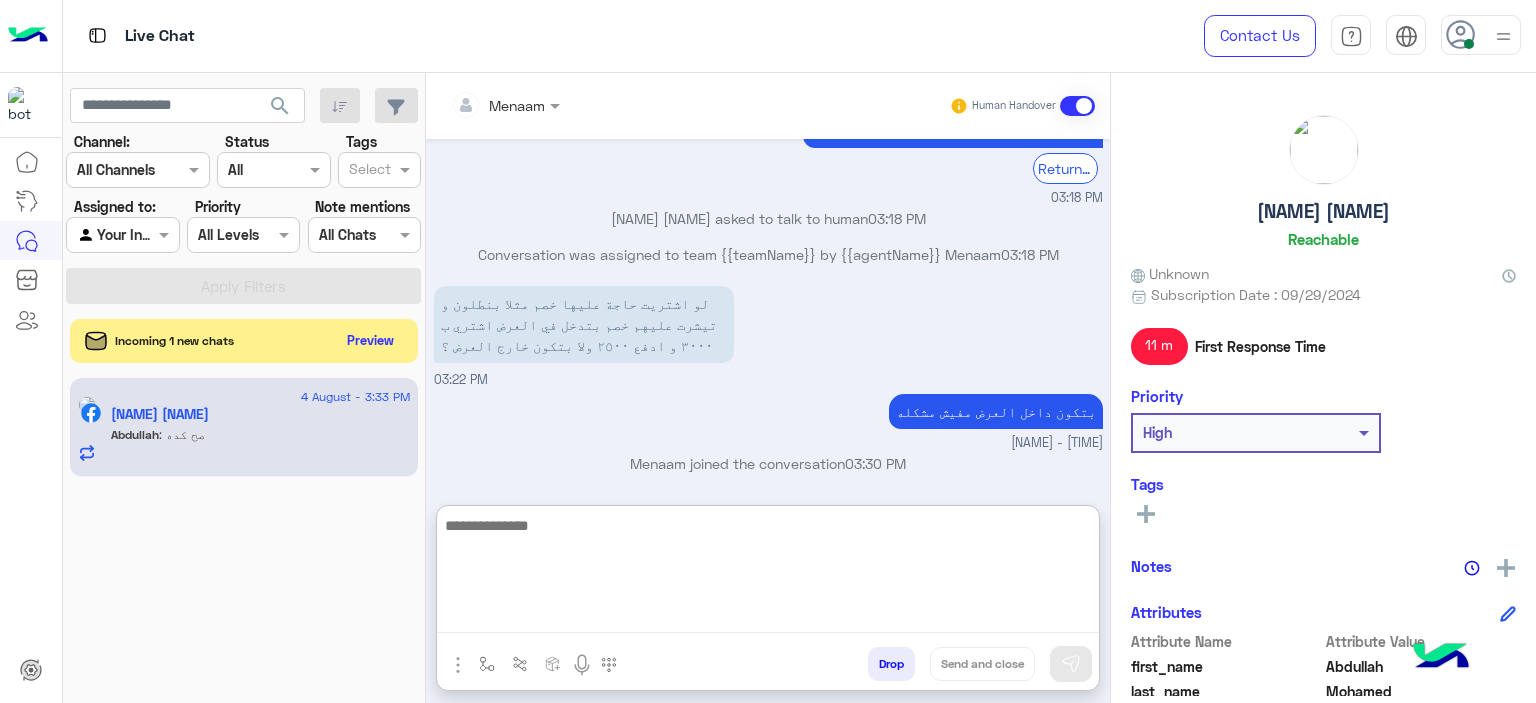 click at bounding box center [768, 573] 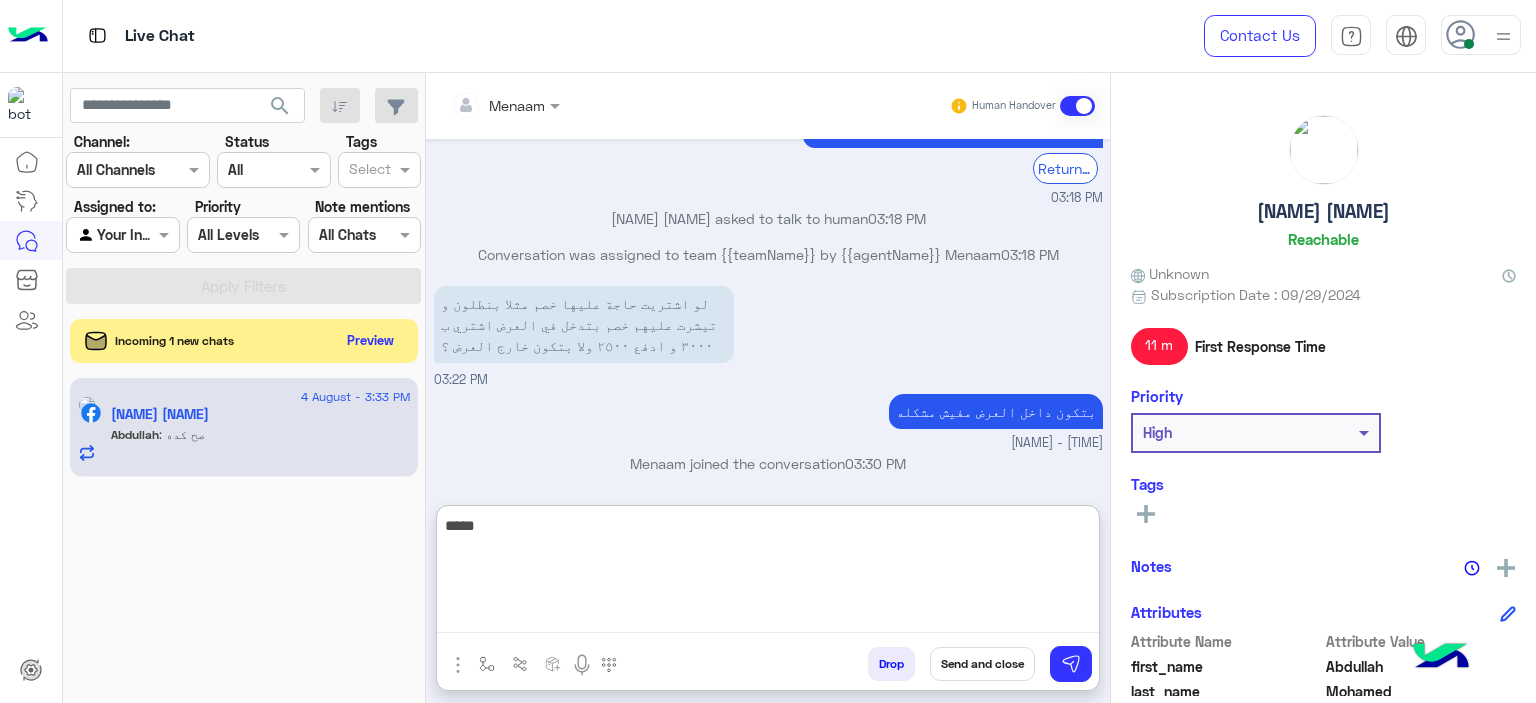 type on "*****" 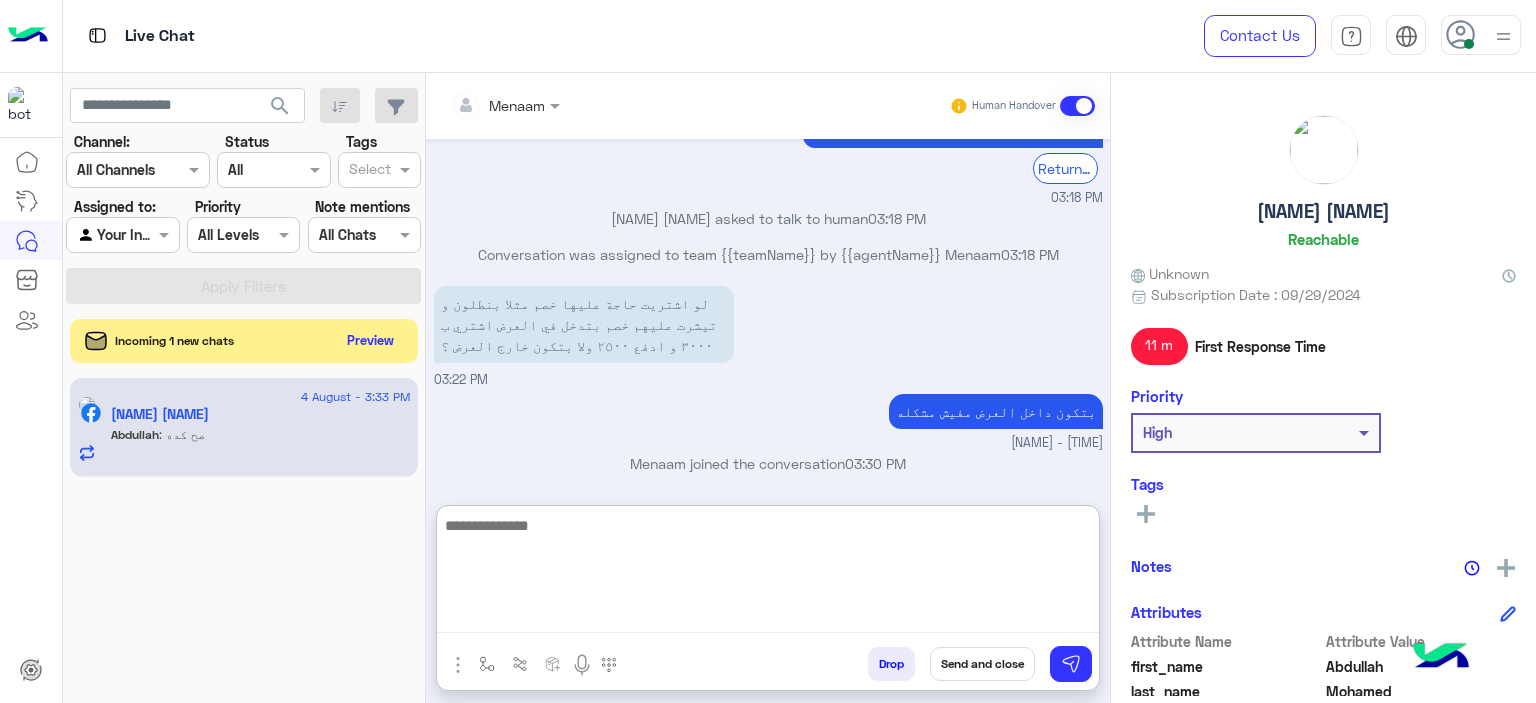 scroll, scrollTop: 1942, scrollLeft: 0, axis: vertical 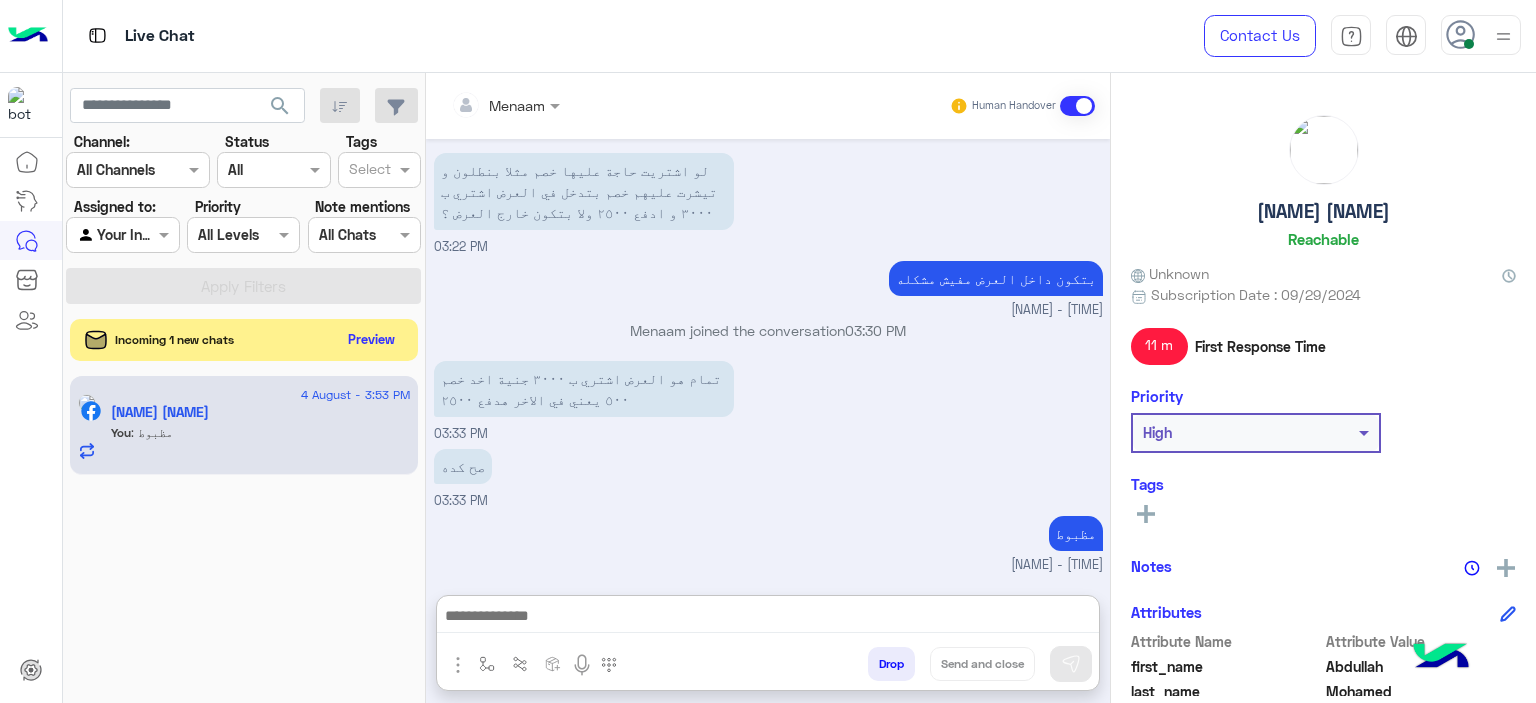 click on "Preview" 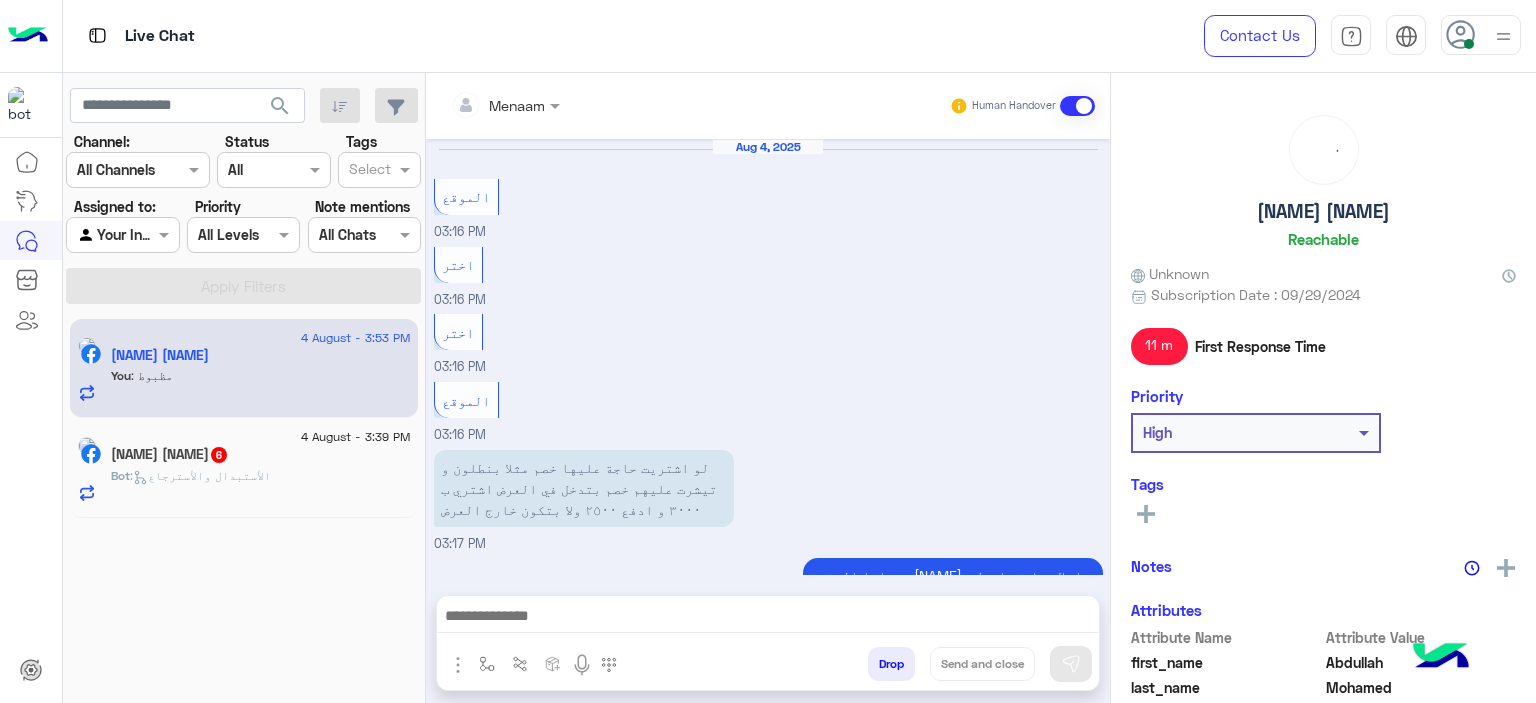 scroll, scrollTop: 1469, scrollLeft: 0, axis: vertical 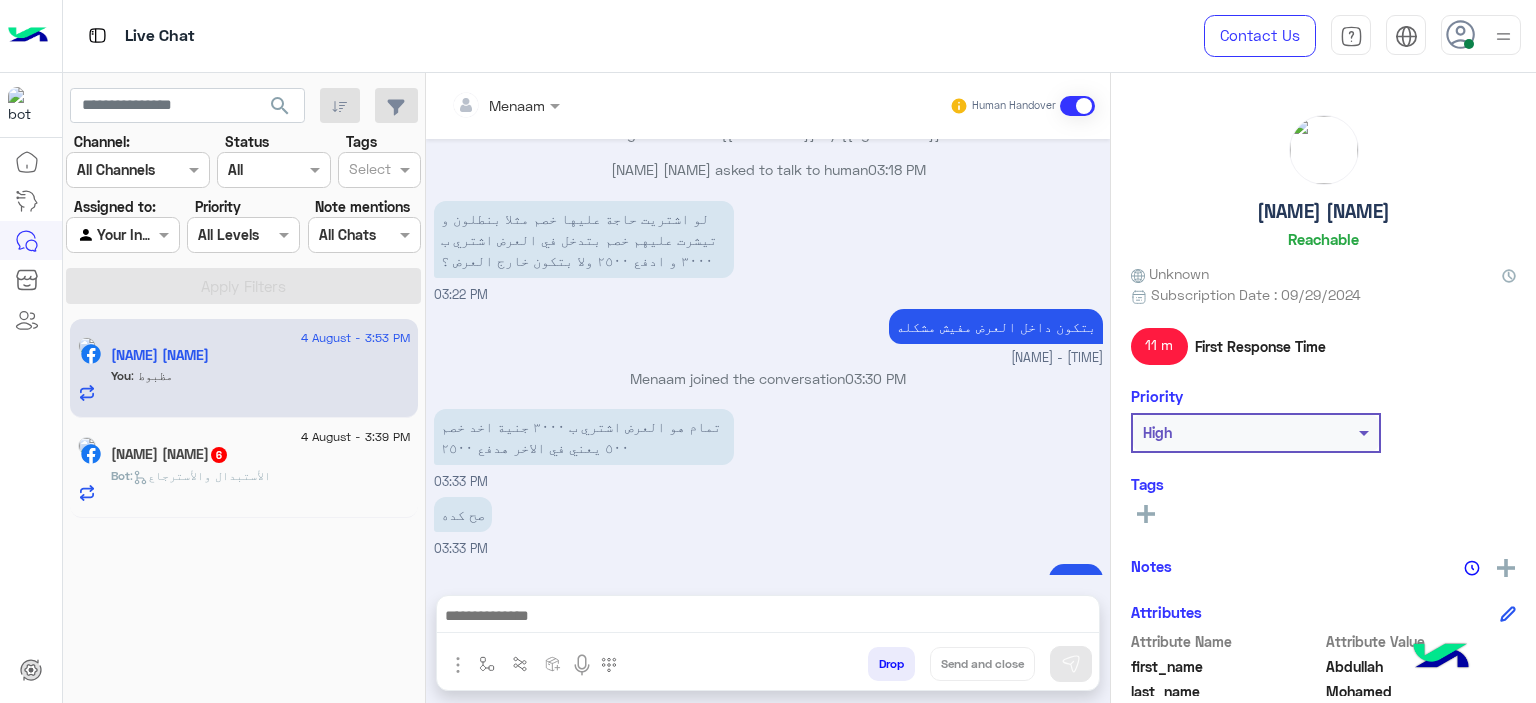click on "Bot :   الأستبدال والأسترجاع" 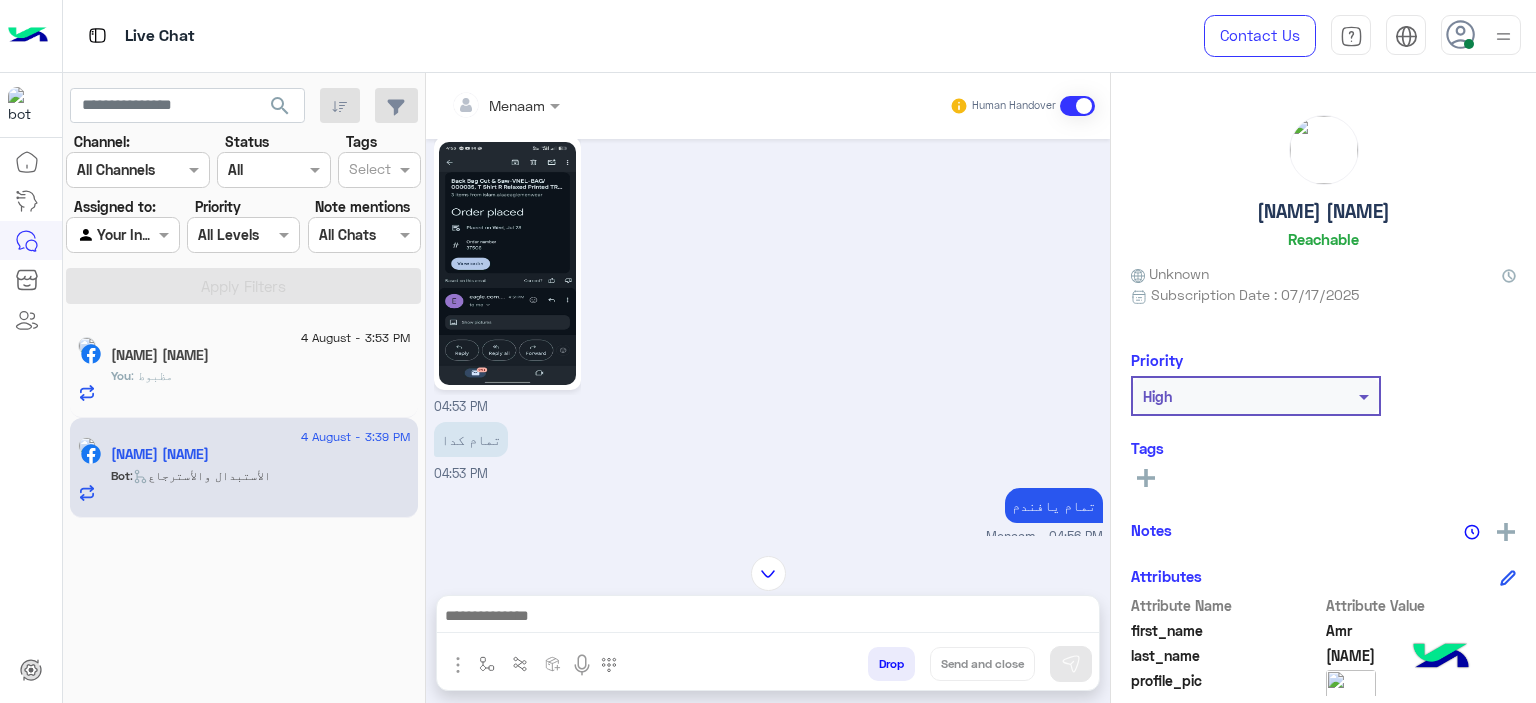 scroll, scrollTop: 2636, scrollLeft: 0, axis: vertical 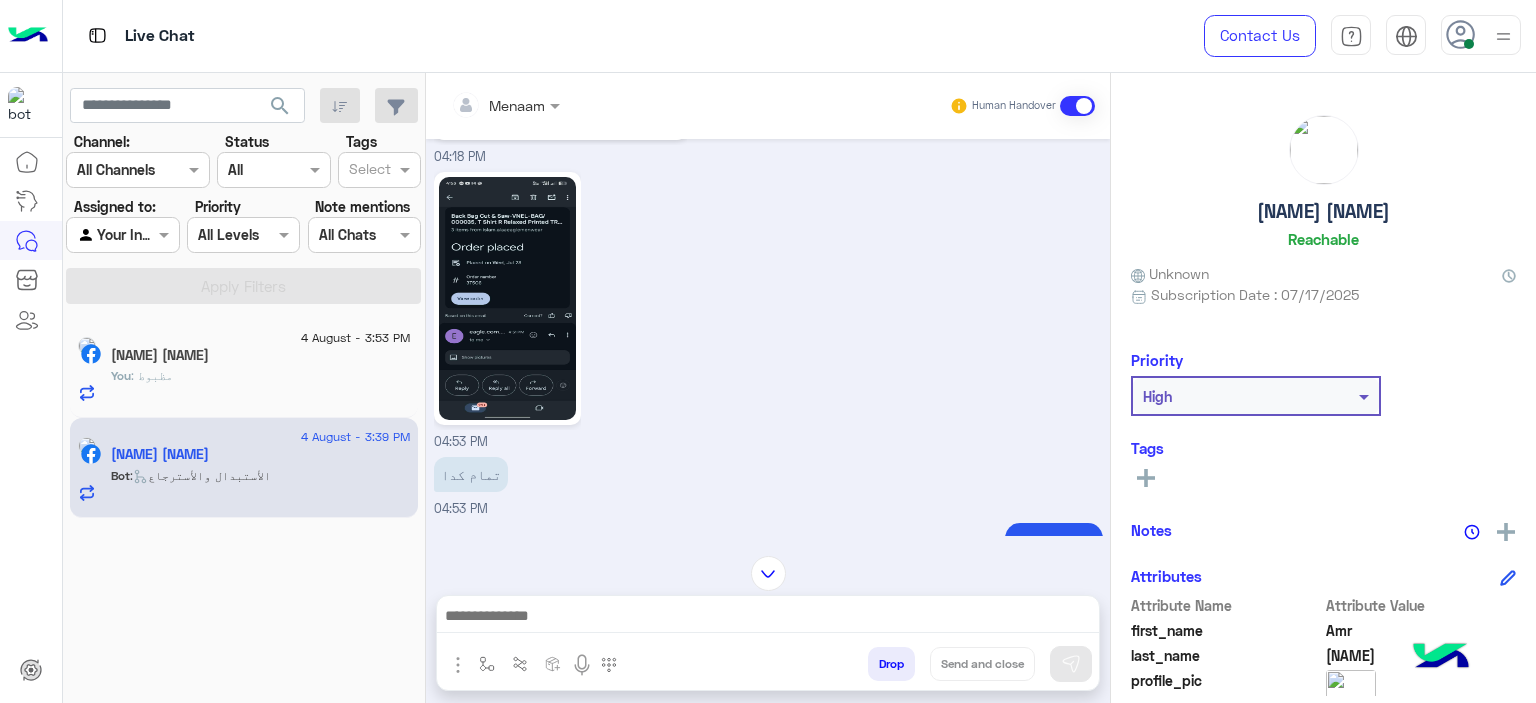 click 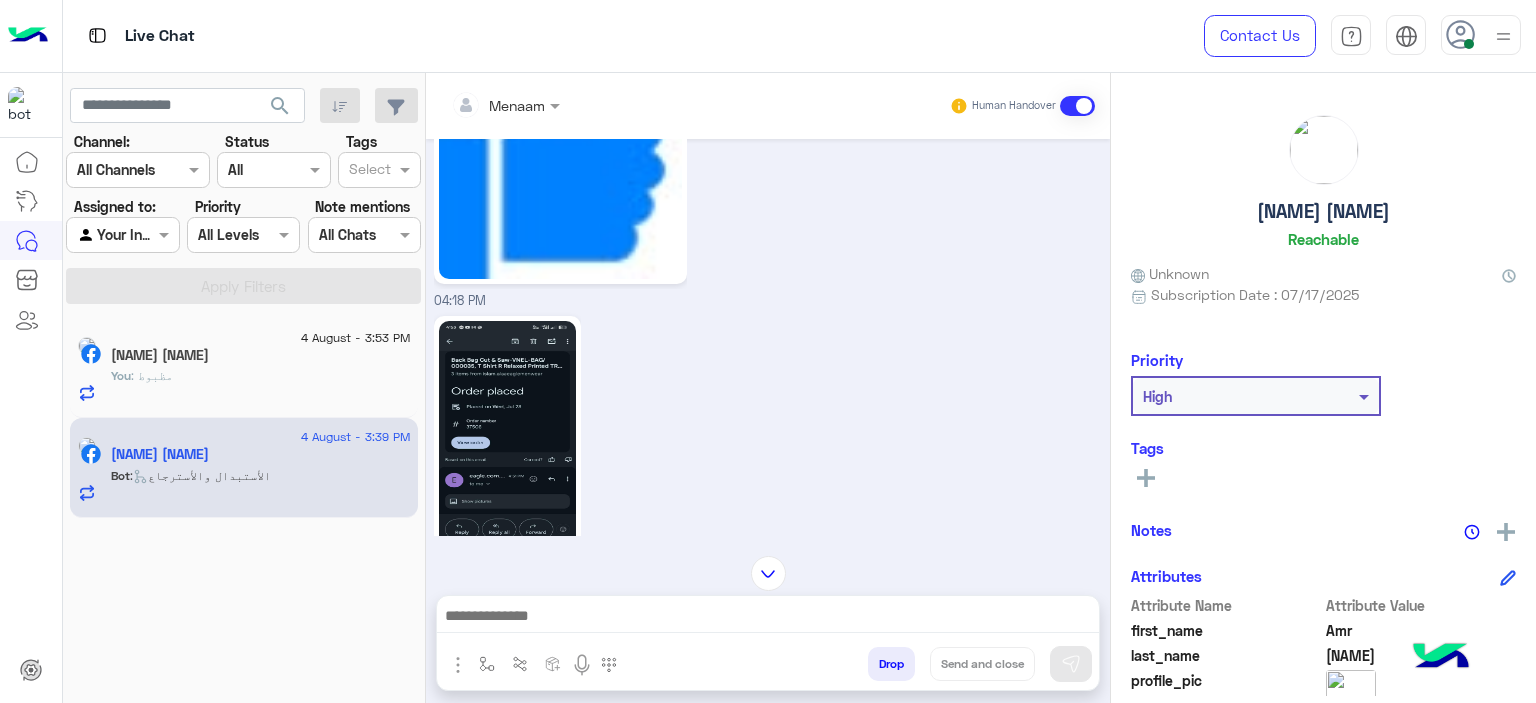scroll, scrollTop: 2436, scrollLeft: 0, axis: vertical 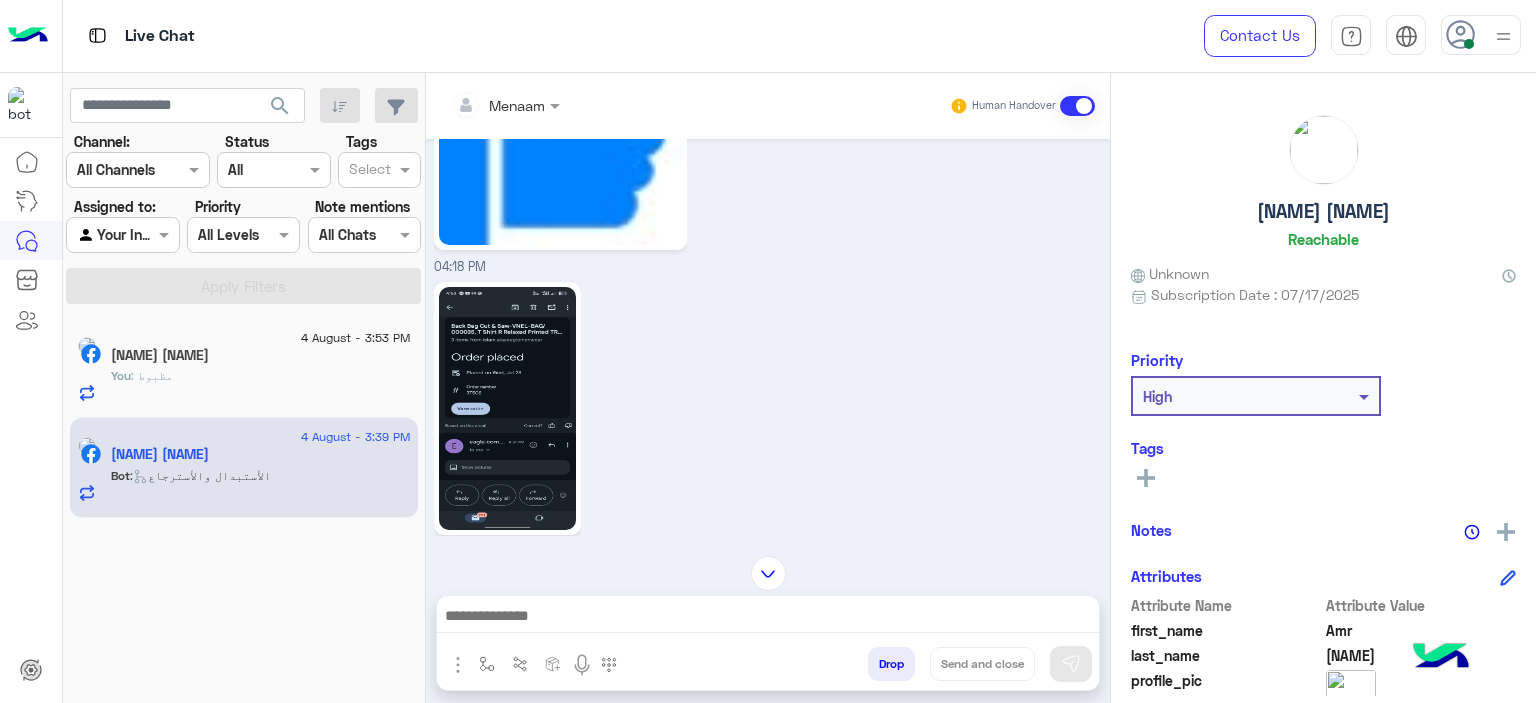 click 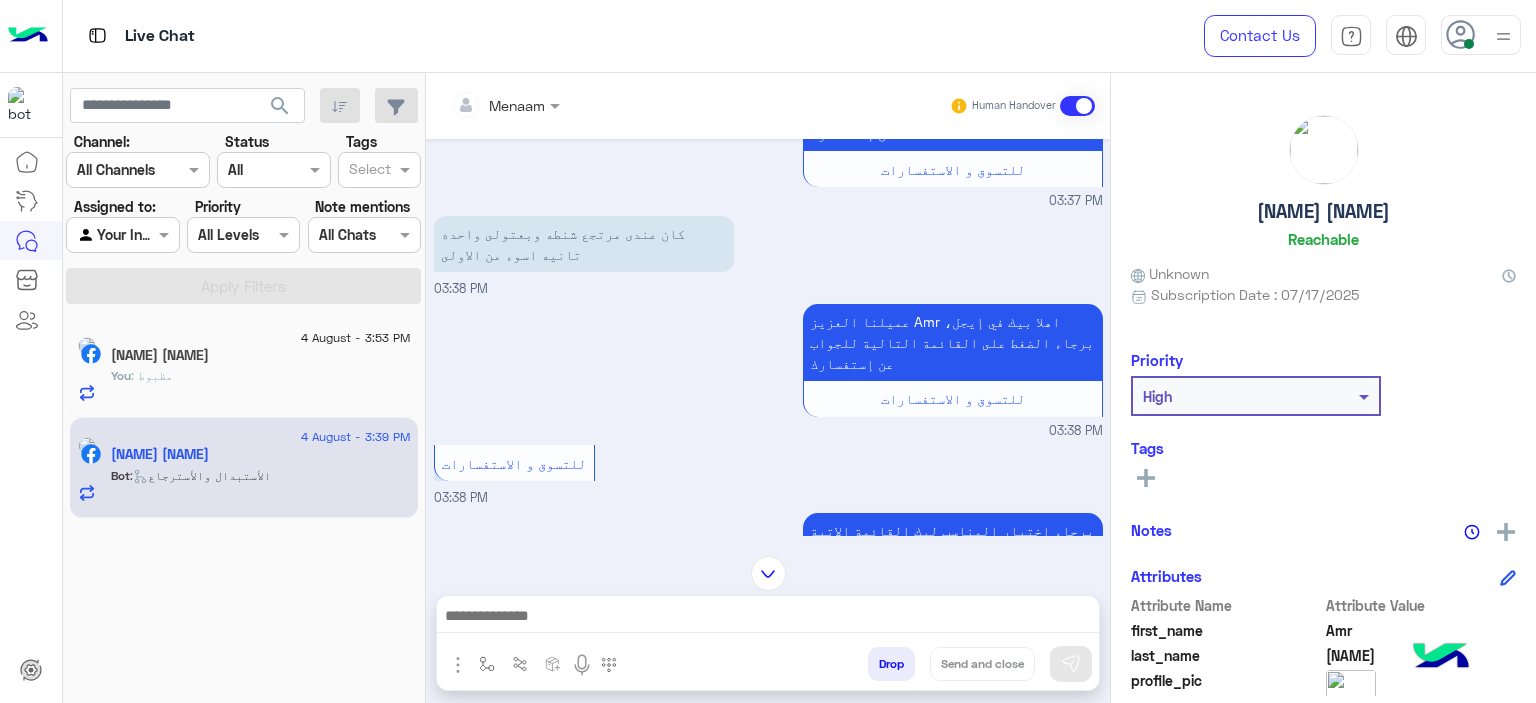 scroll, scrollTop: 3326, scrollLeft: 0, axis: vertical 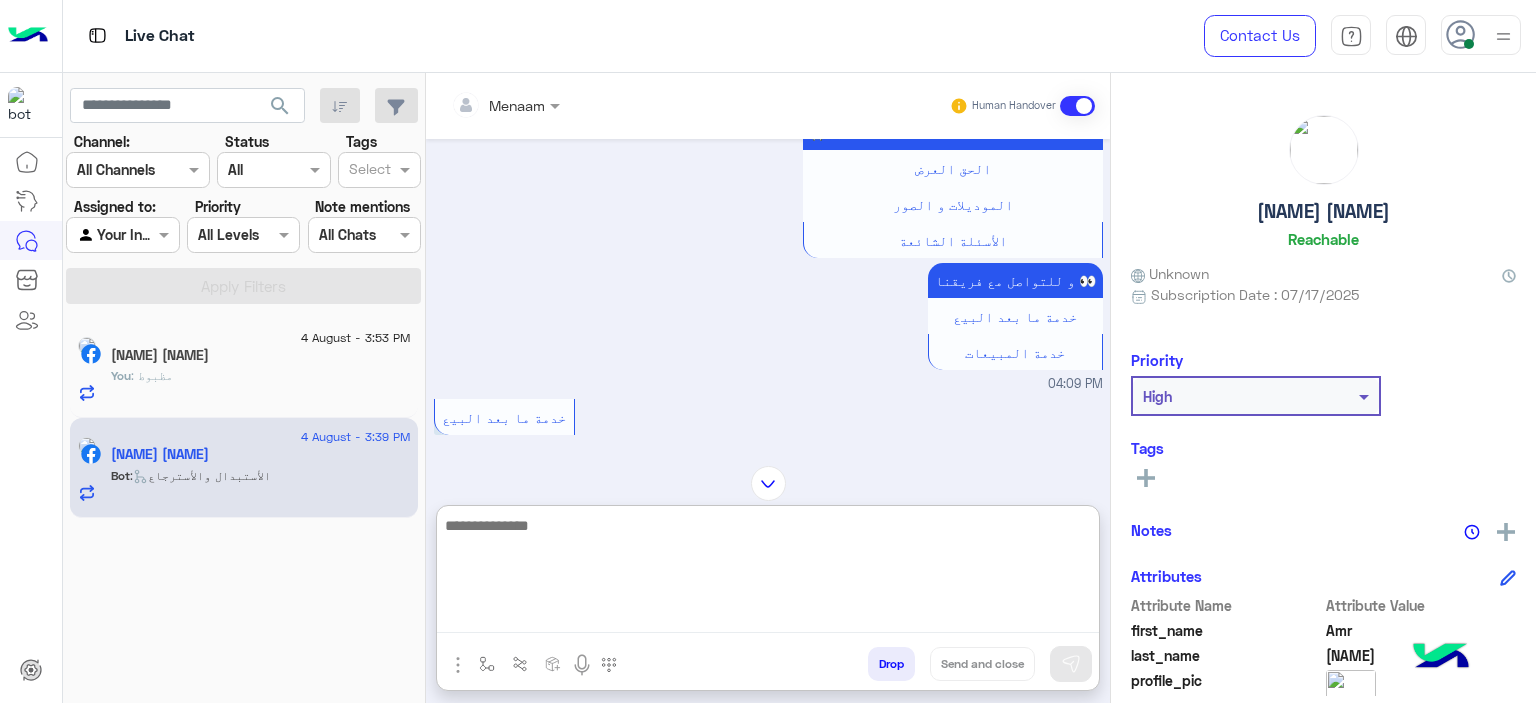 click at bounding box center [768, 573] 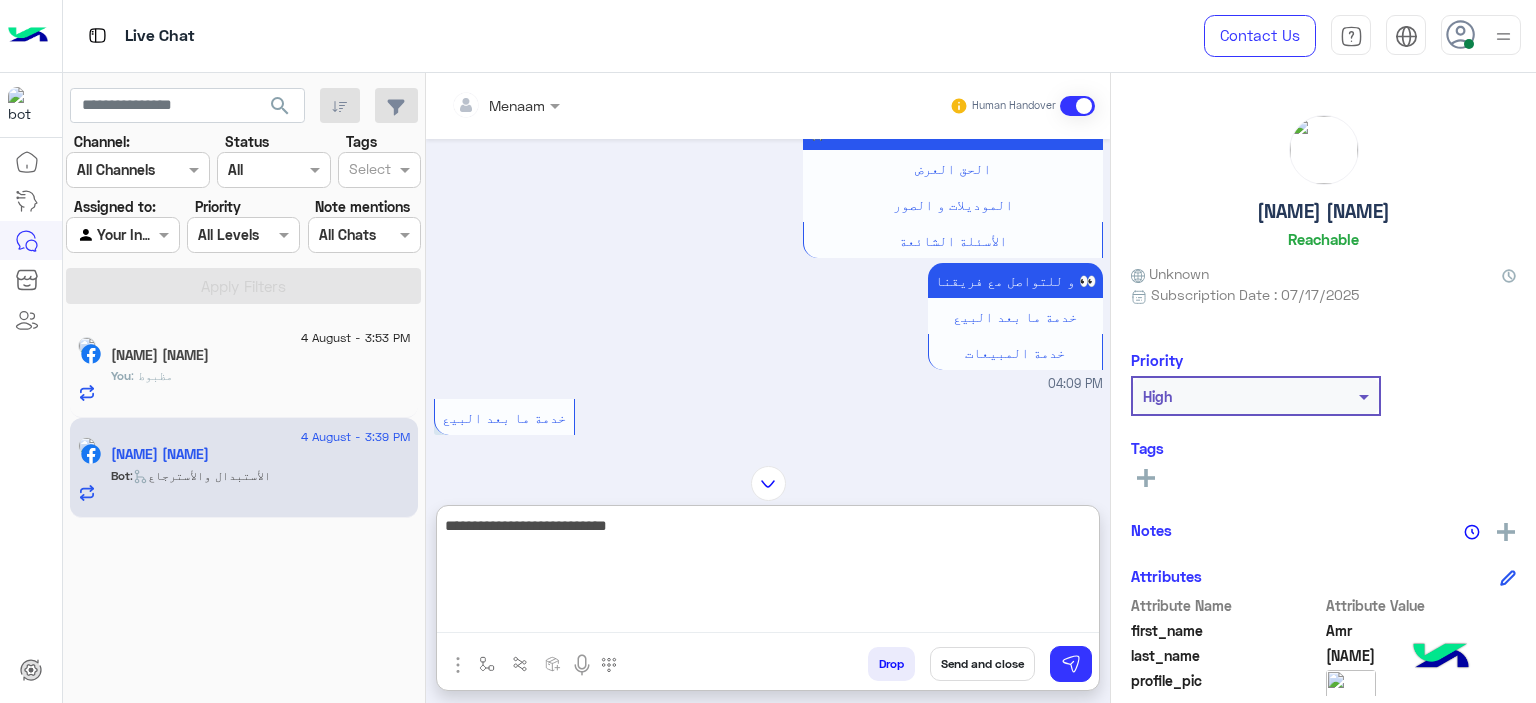 type on "**********" 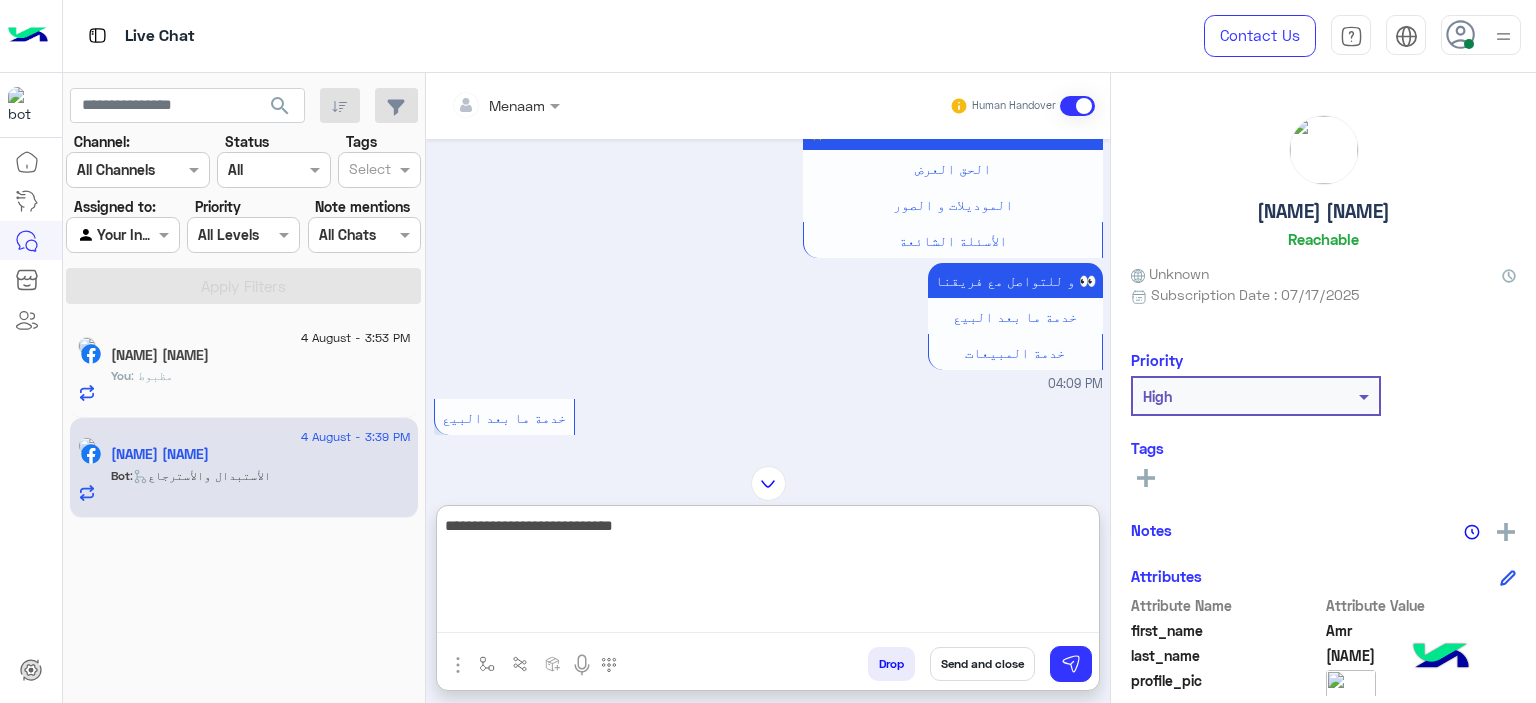 type 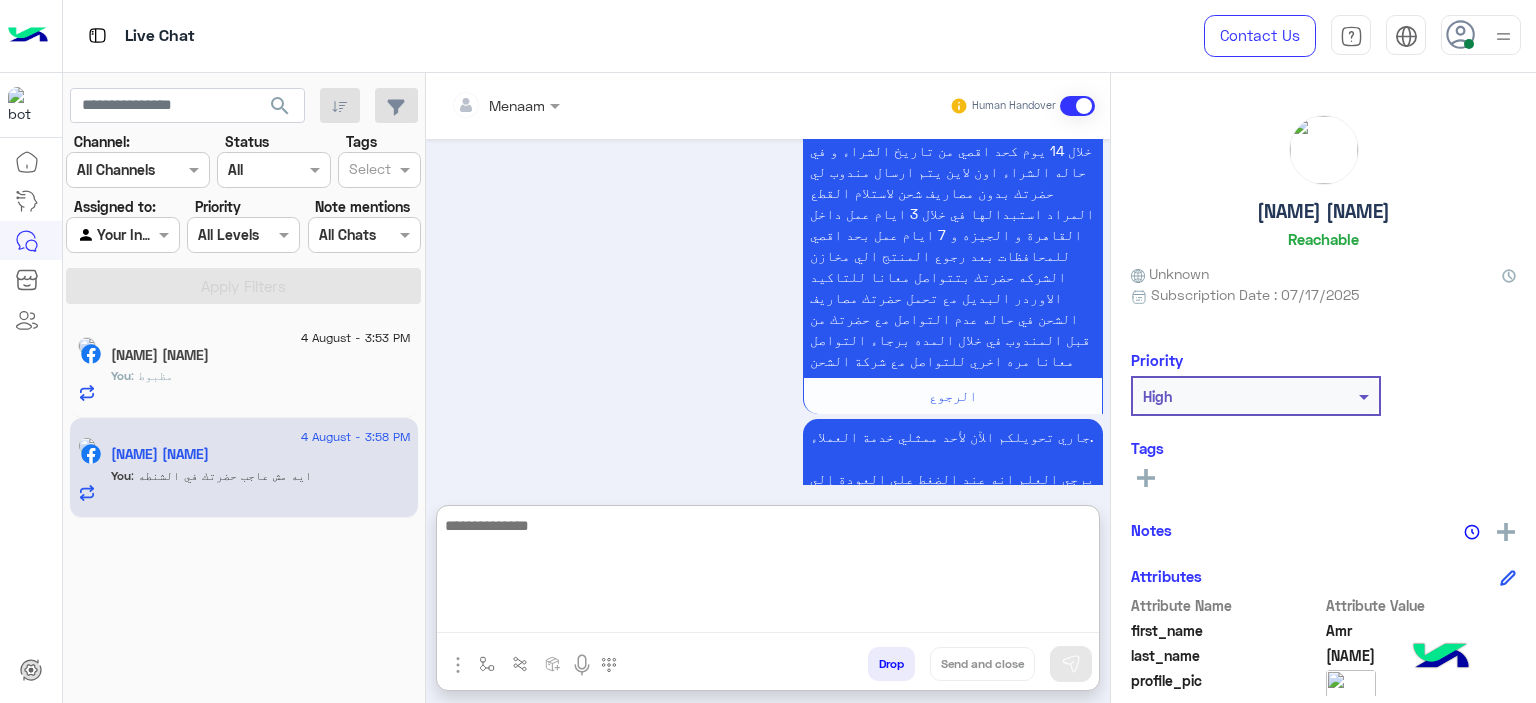 scroll, scrollTop: 9630, scrollLeft: 0, axis: vertical 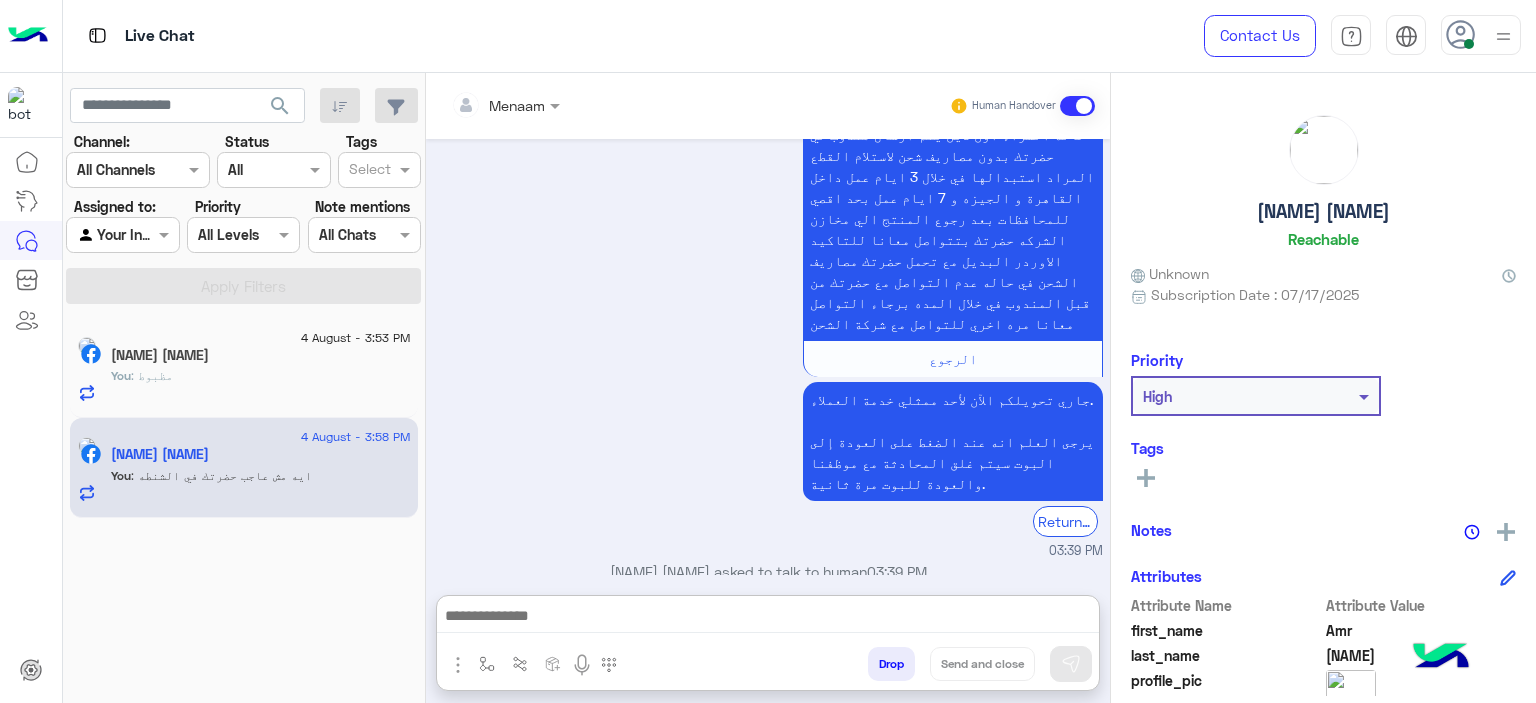 click on "You  : مظبوط" 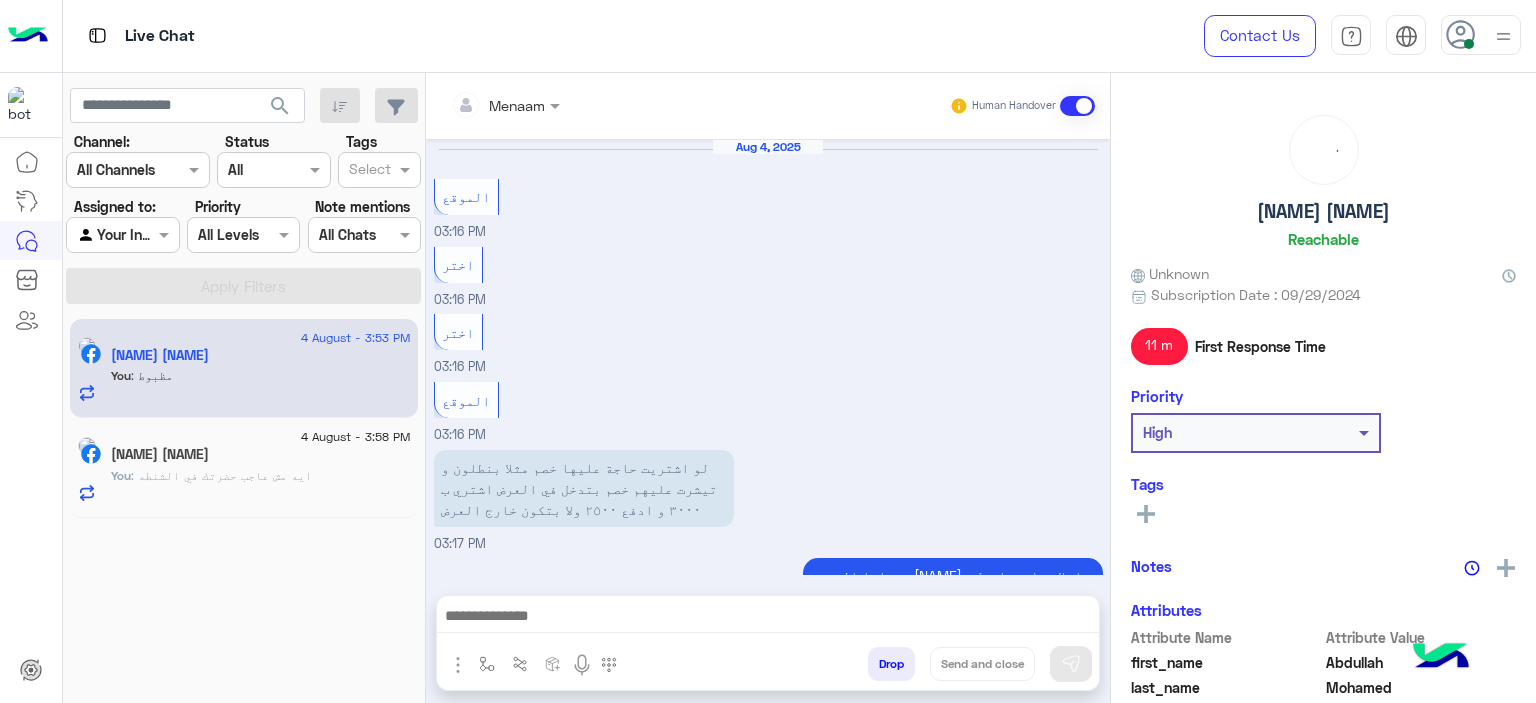 scroll, scrollTop: 1469, scrollLeft: 0, axis: vertical 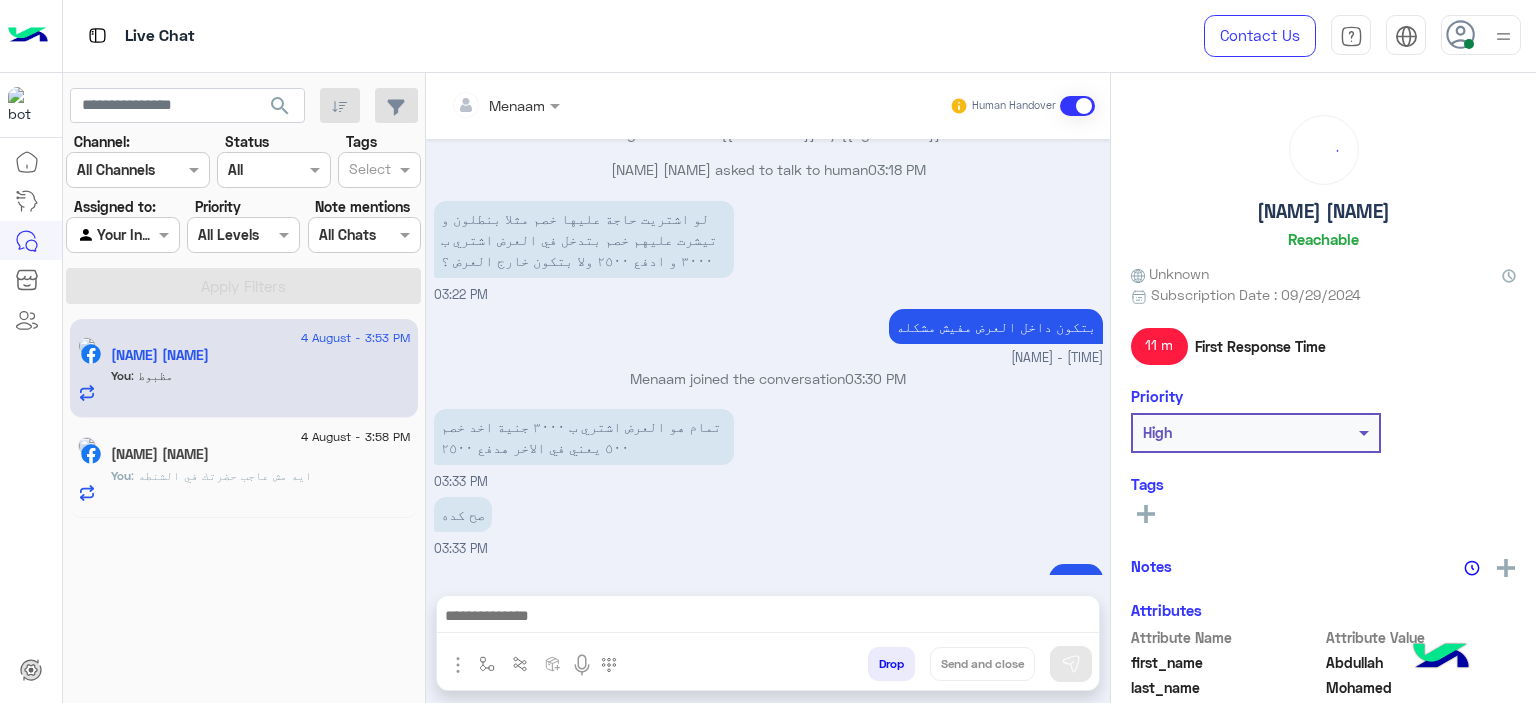 click on "Drop" at bounding box center (891, 664) 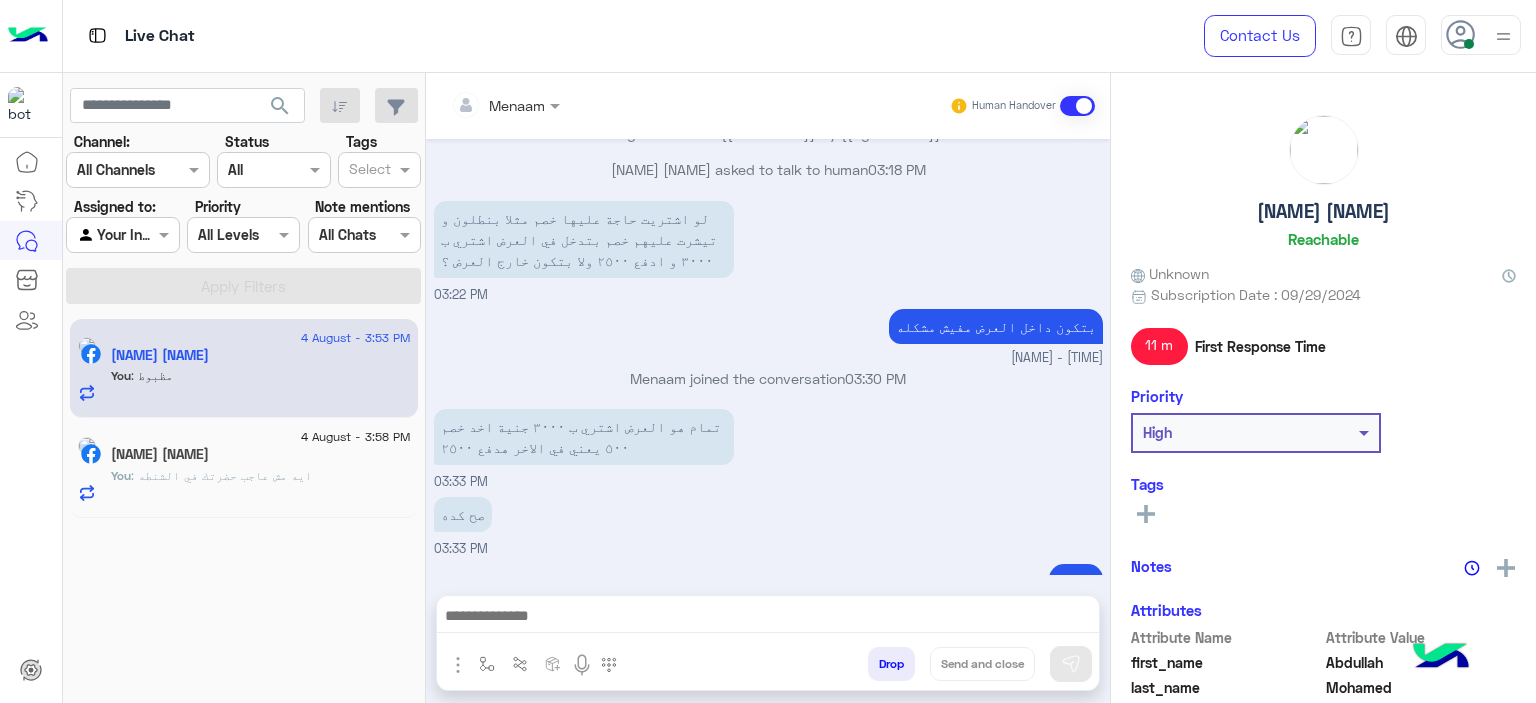 scroll, scrollTop: 1505, scrollLeft: 0, axis: vertical 